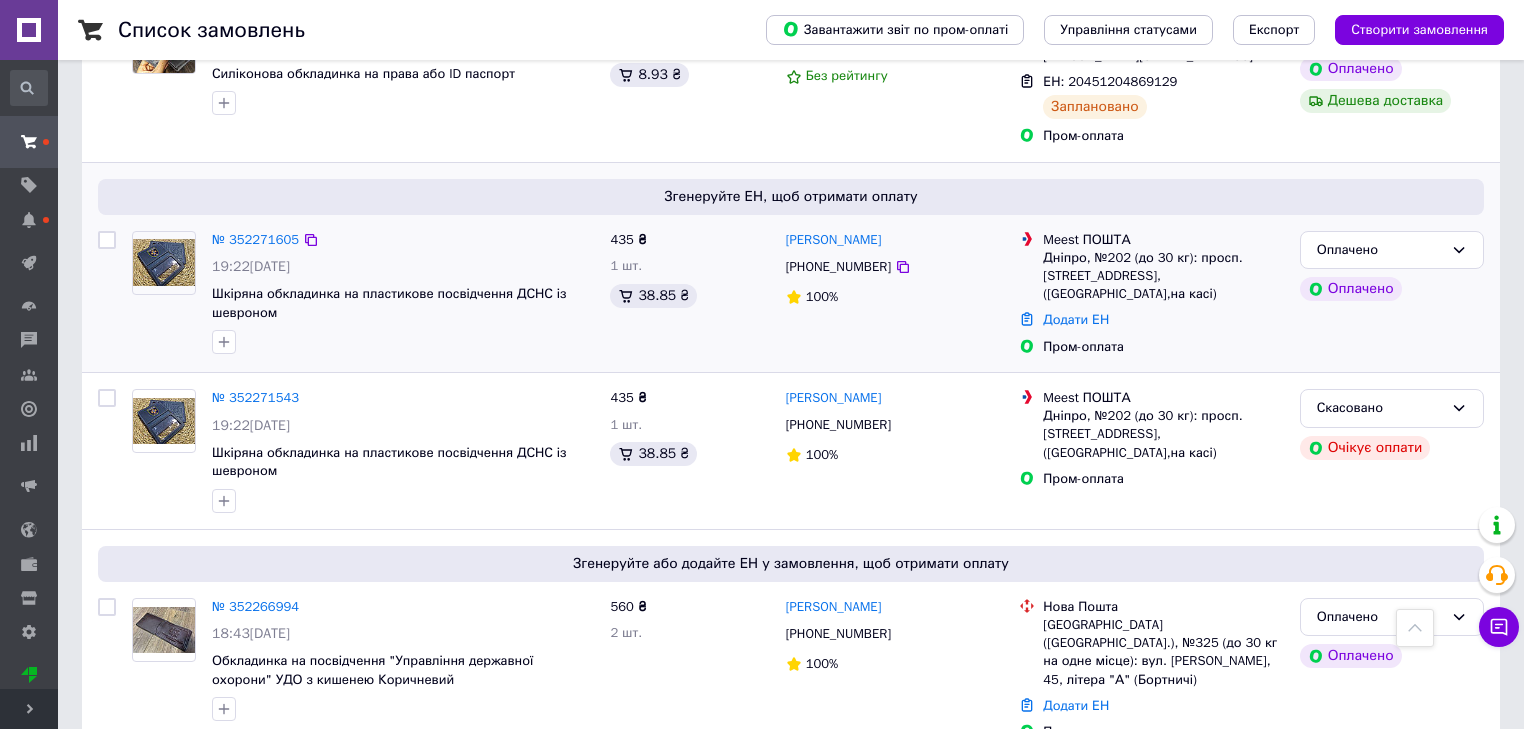 scroll, scrollTop: 2800, scrollLeft: 0, axis: vertical 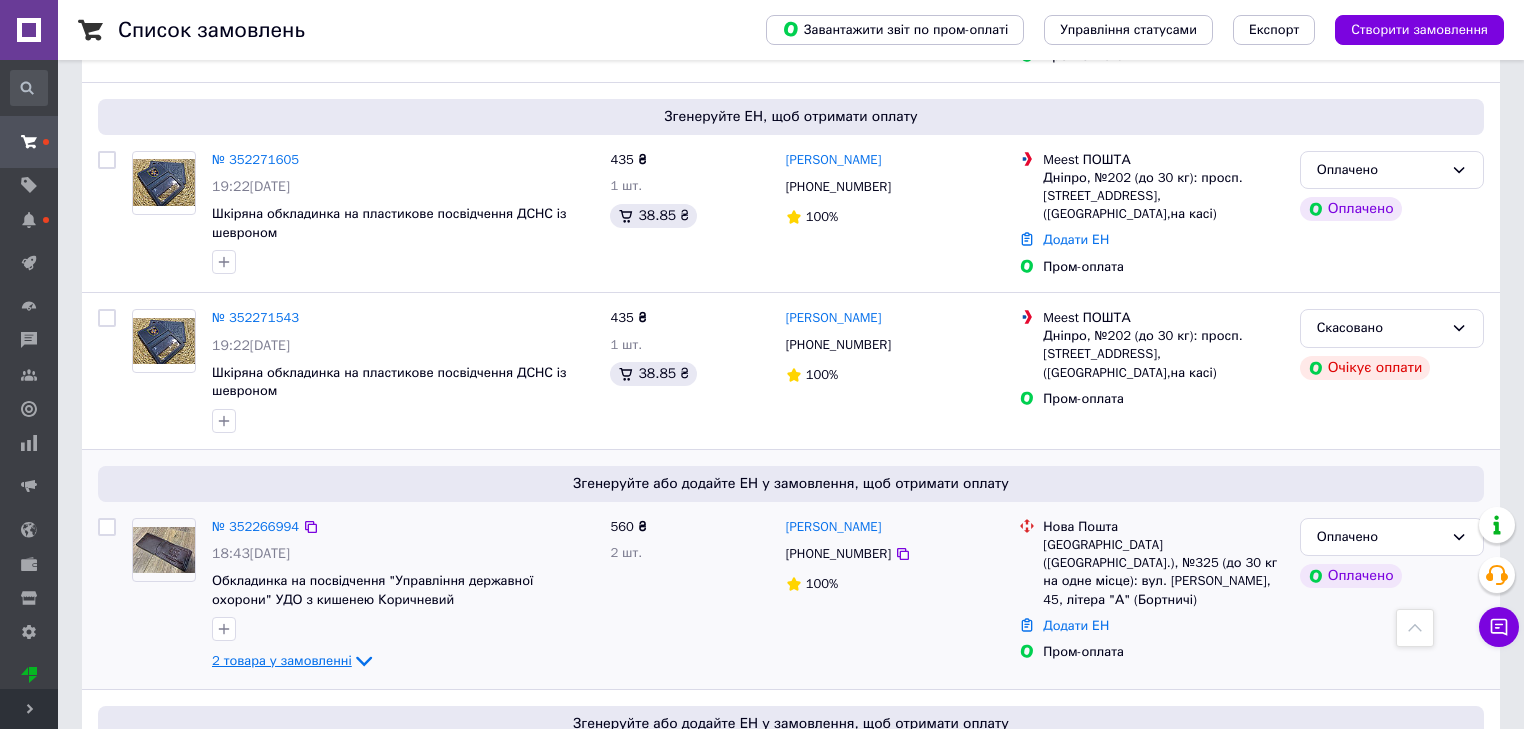 click on "2 товара у замовленні" at bounding box center (282, 660) 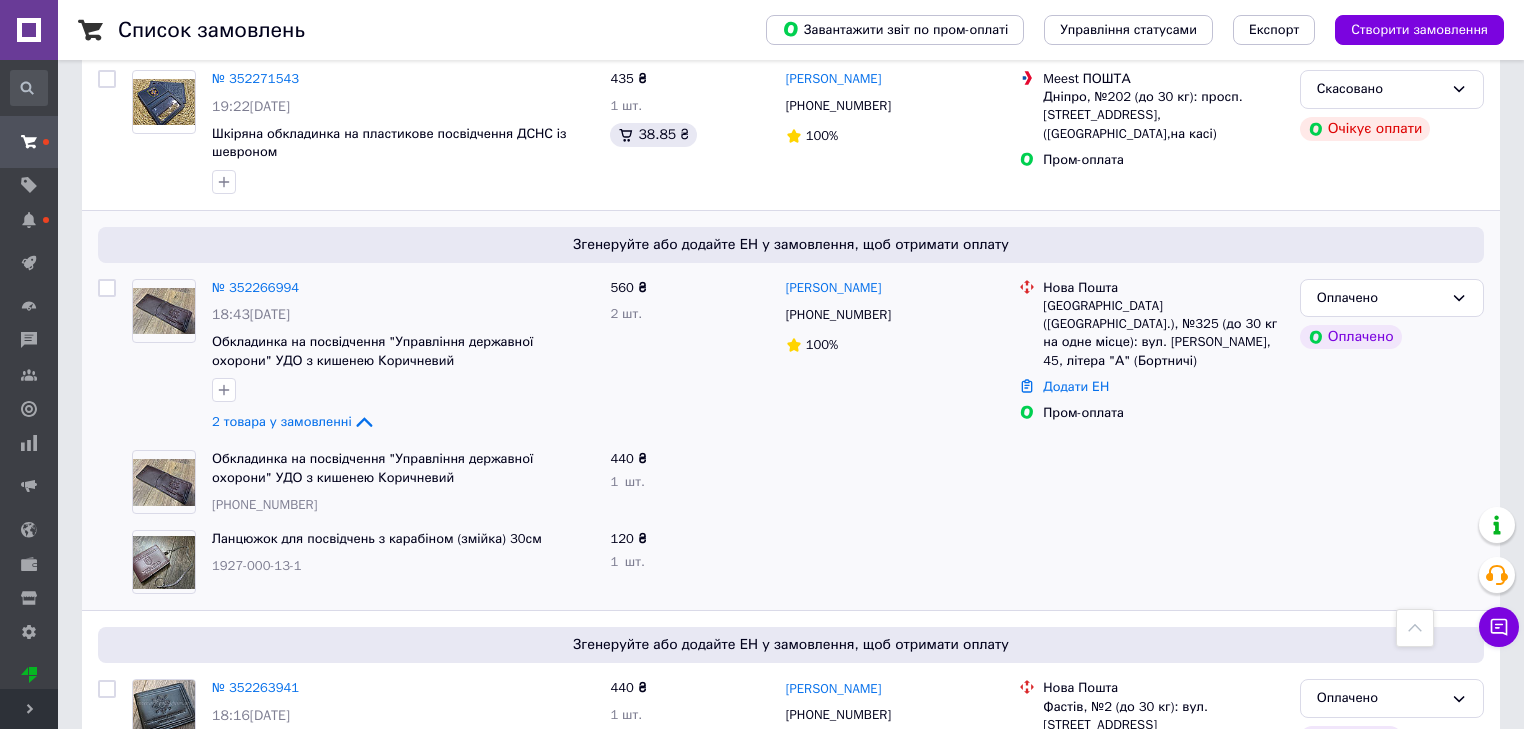 scroll, scrollTop: 3040, scrollLeft: 0, axis: vertical 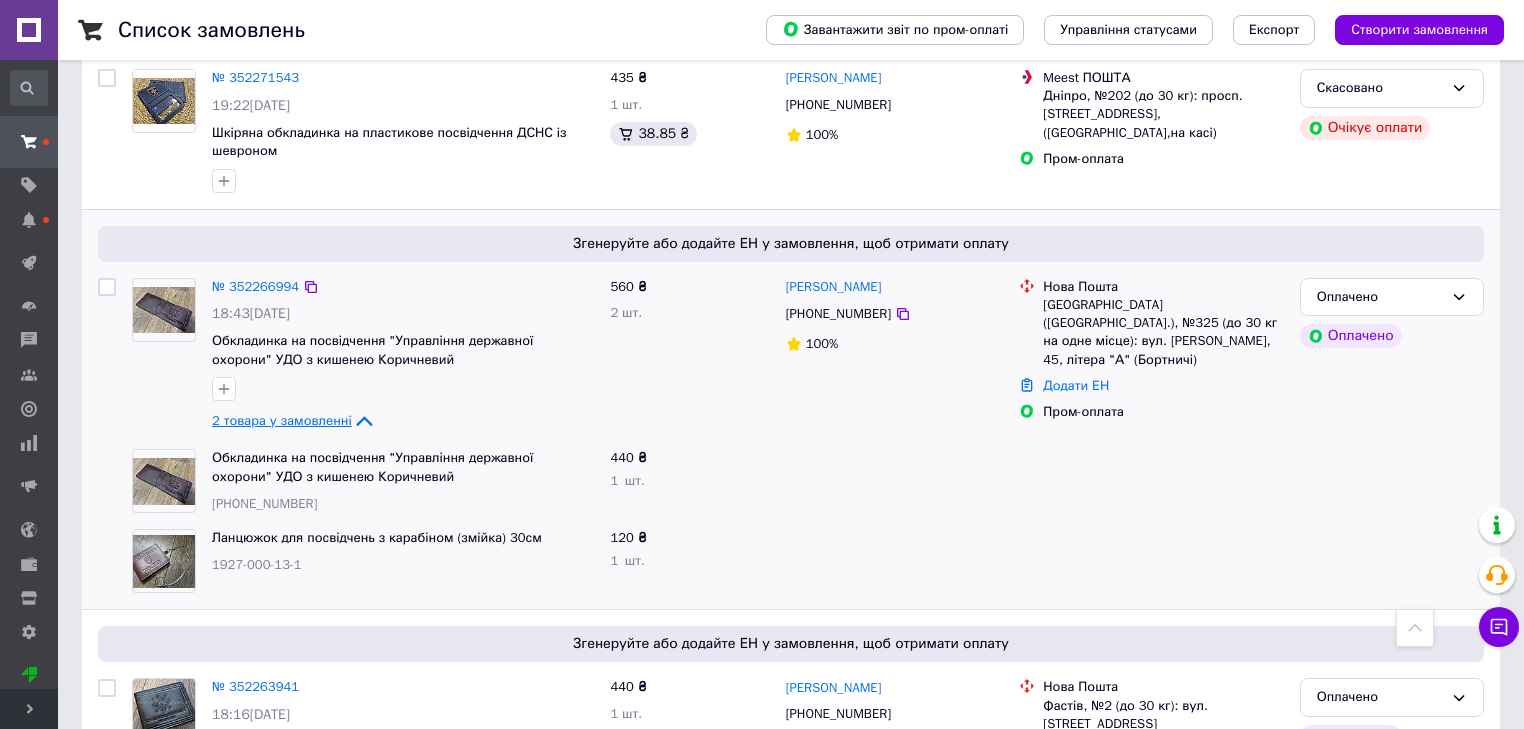 click on "2 товара у замовленні" at bounding box center [282, 420] 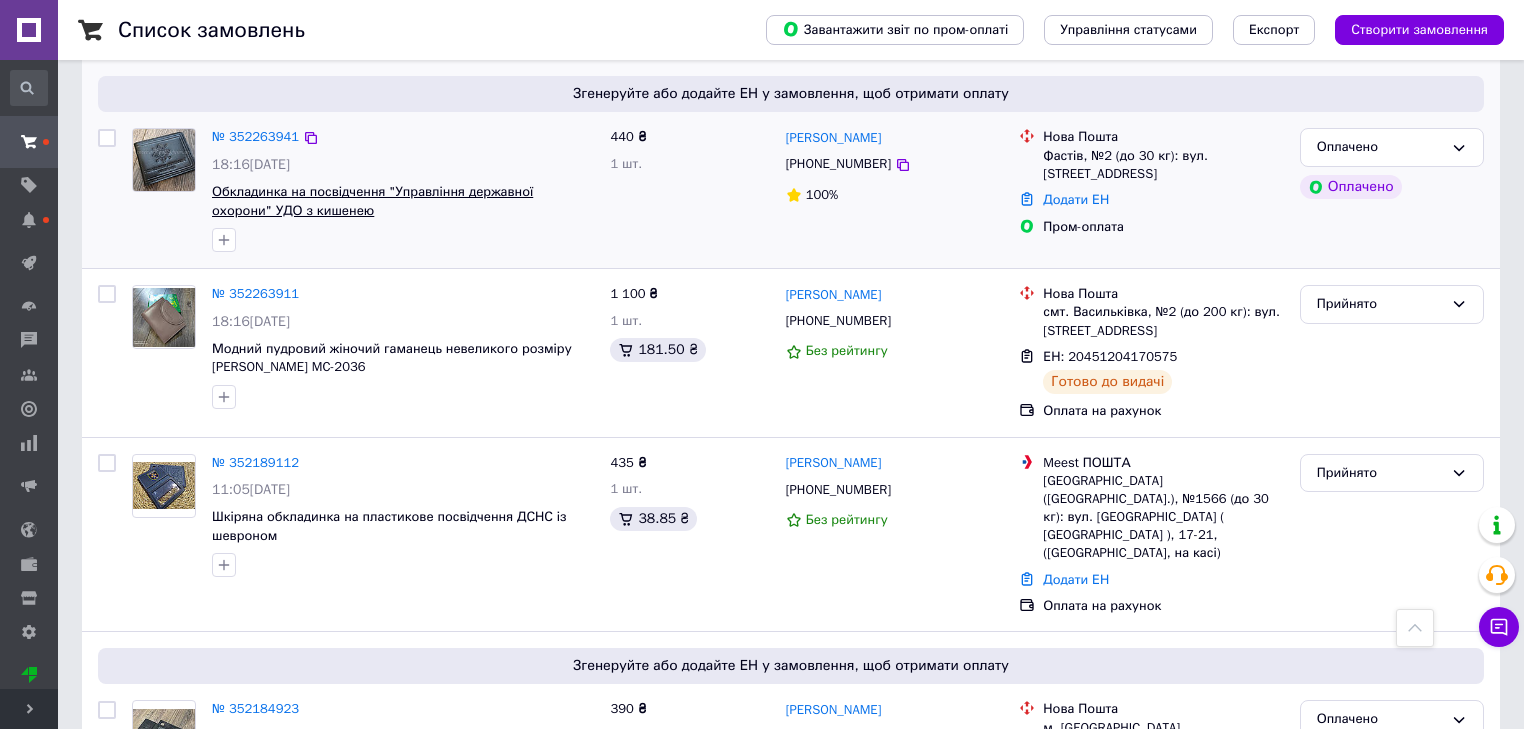 scroll, scrollTop: 3520, scrollLeft: 0, axis: vertical 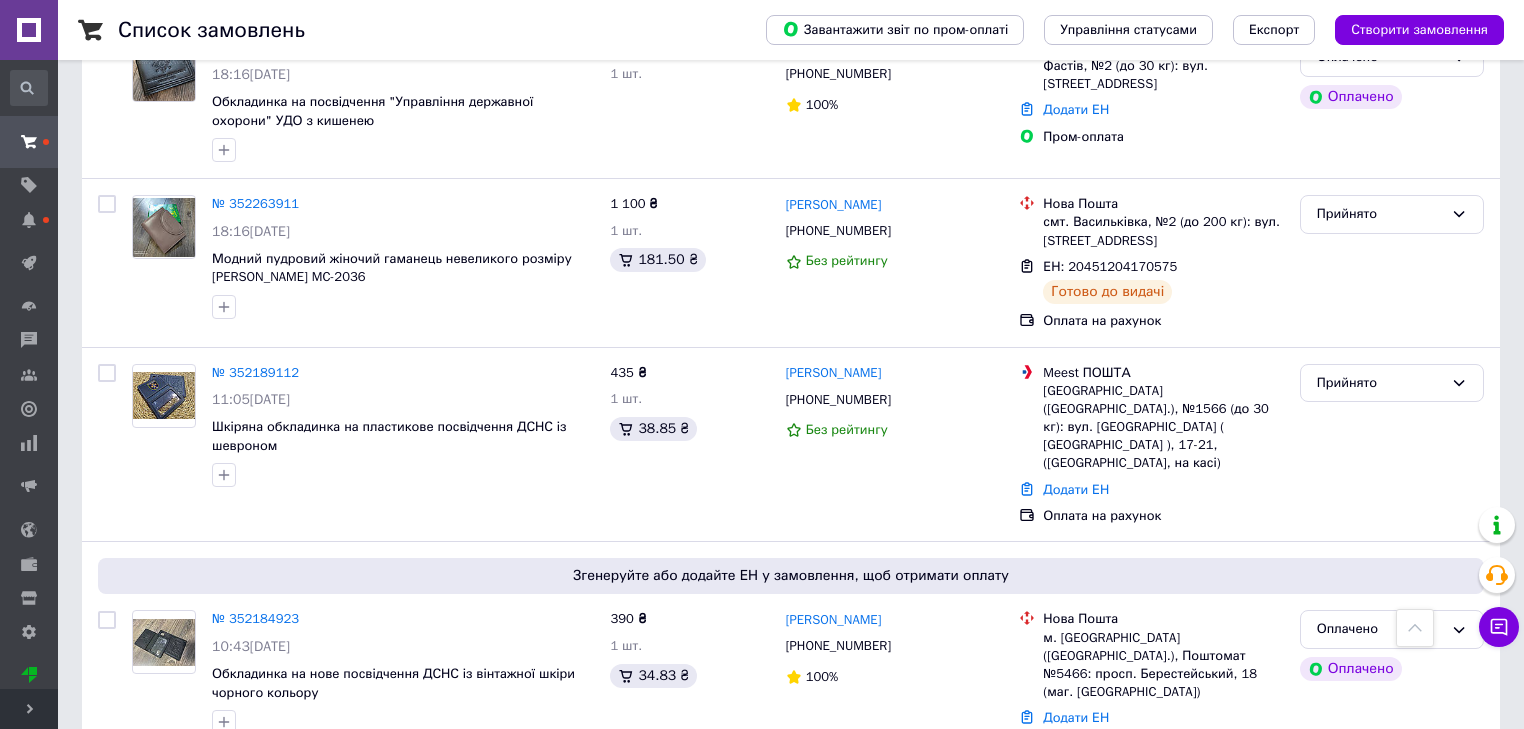 click on "2" at bounding box center (145, 815) 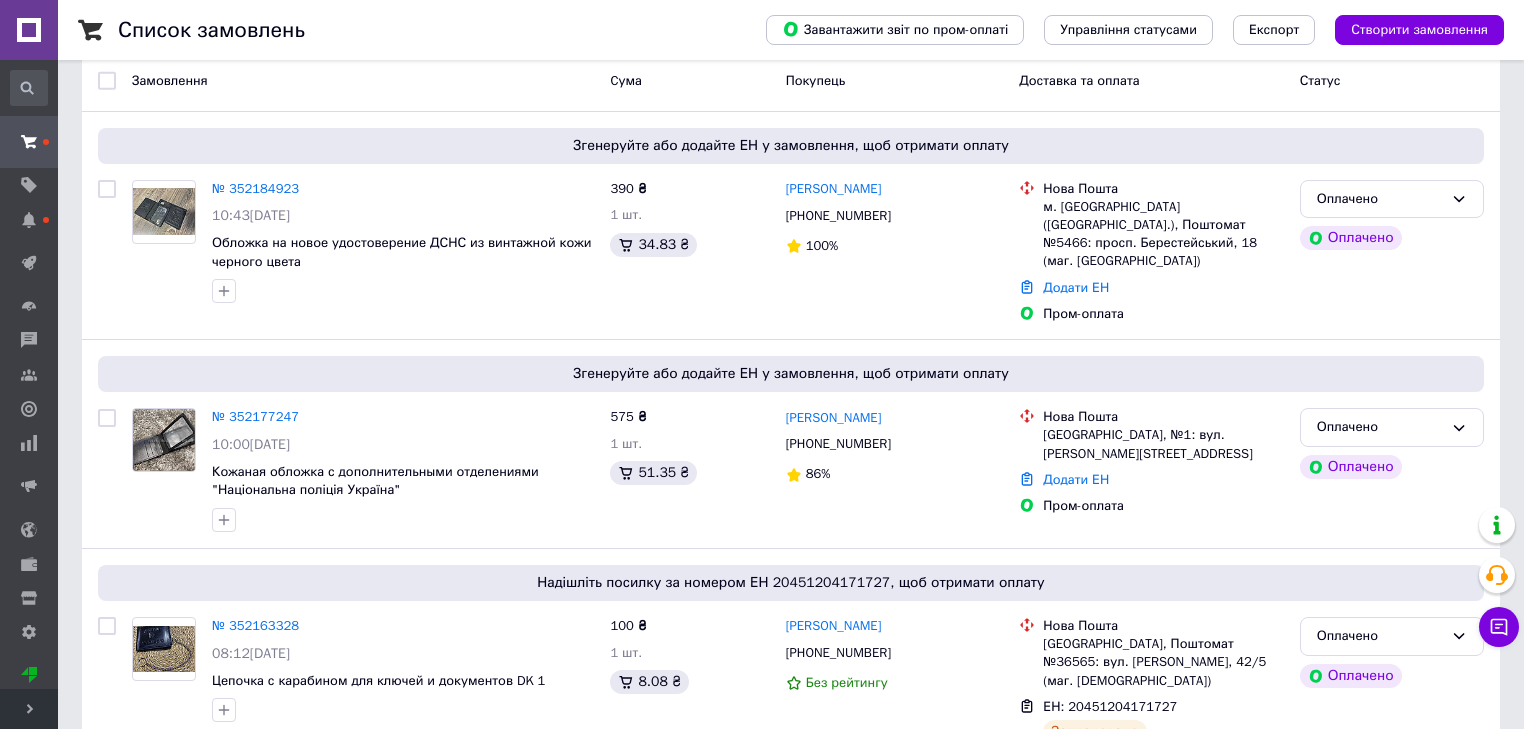 scroll, scrollTop: 320, scrollLeft: 0, axis: vertical 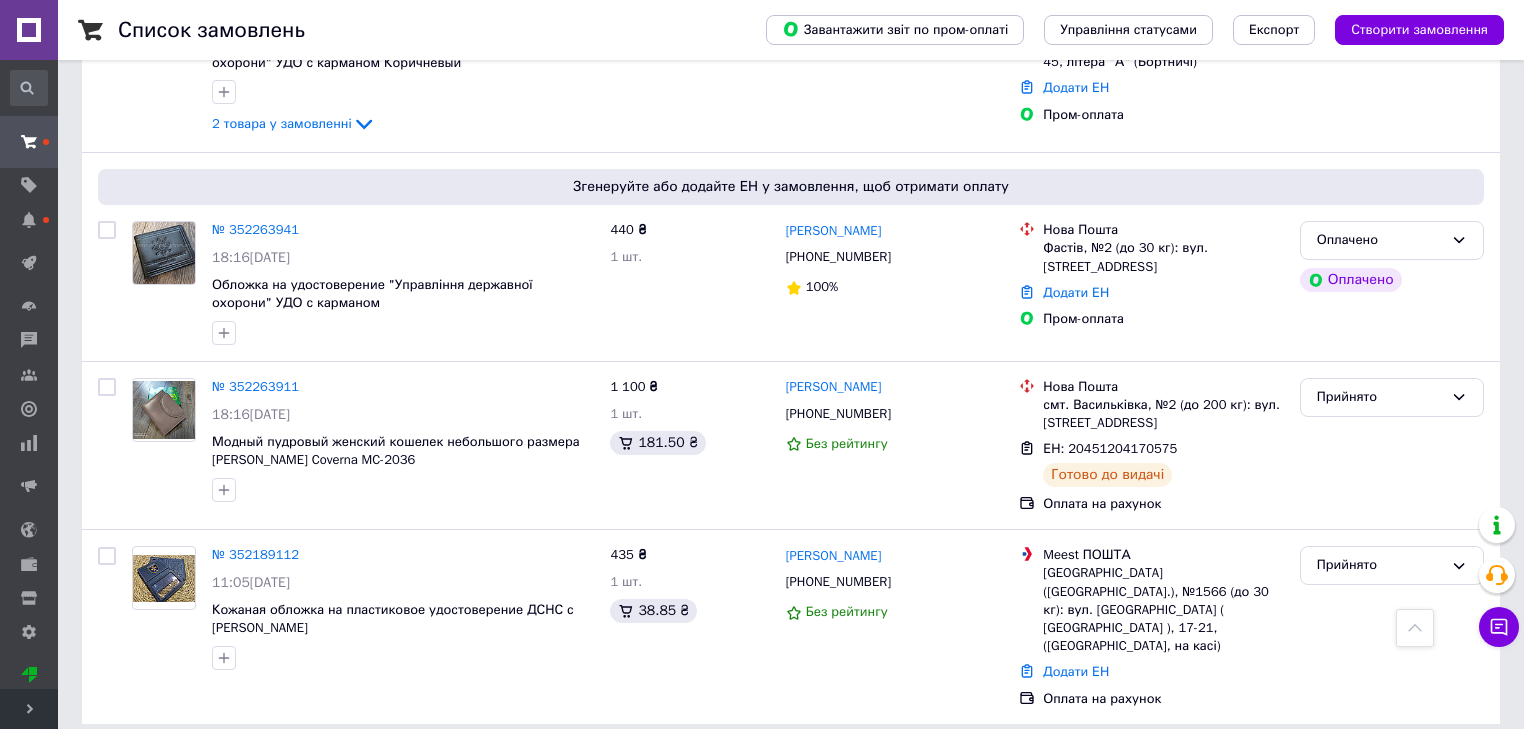 click on "2" at bounding box center [145, 769] 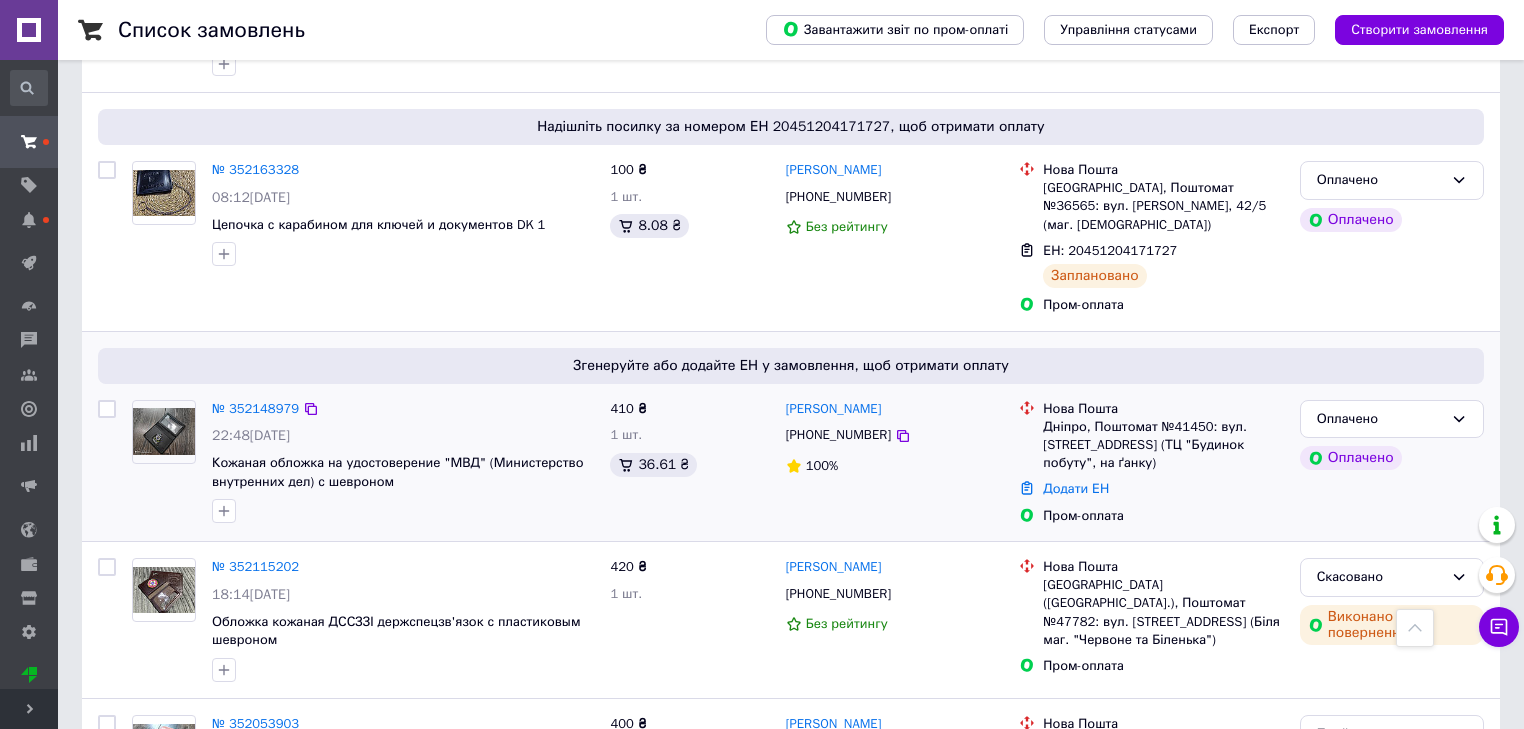 scroll, scrollTop: 720, scrollLeft: 0, axis: vertical 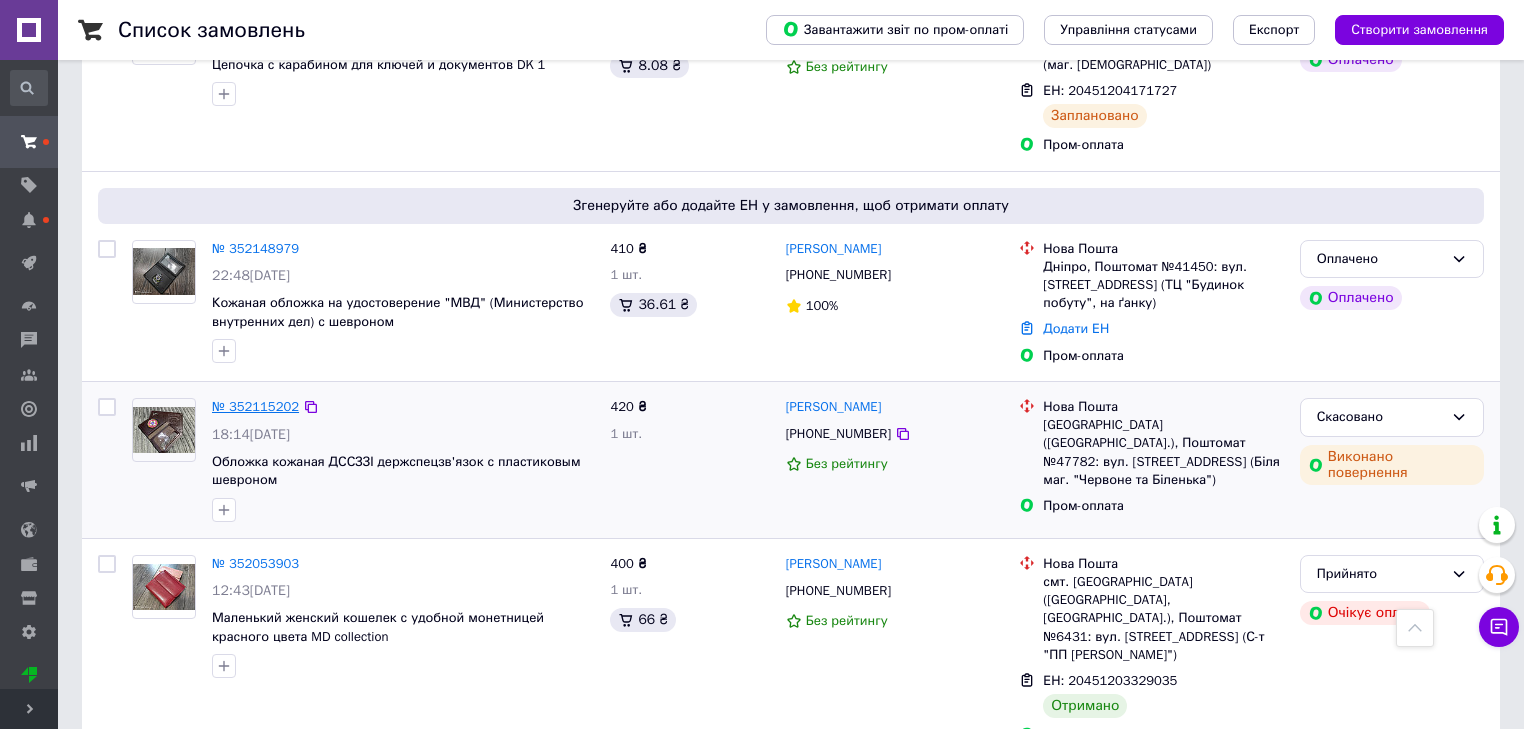 click on "№ 352115202" at bounding box center [255, 406] 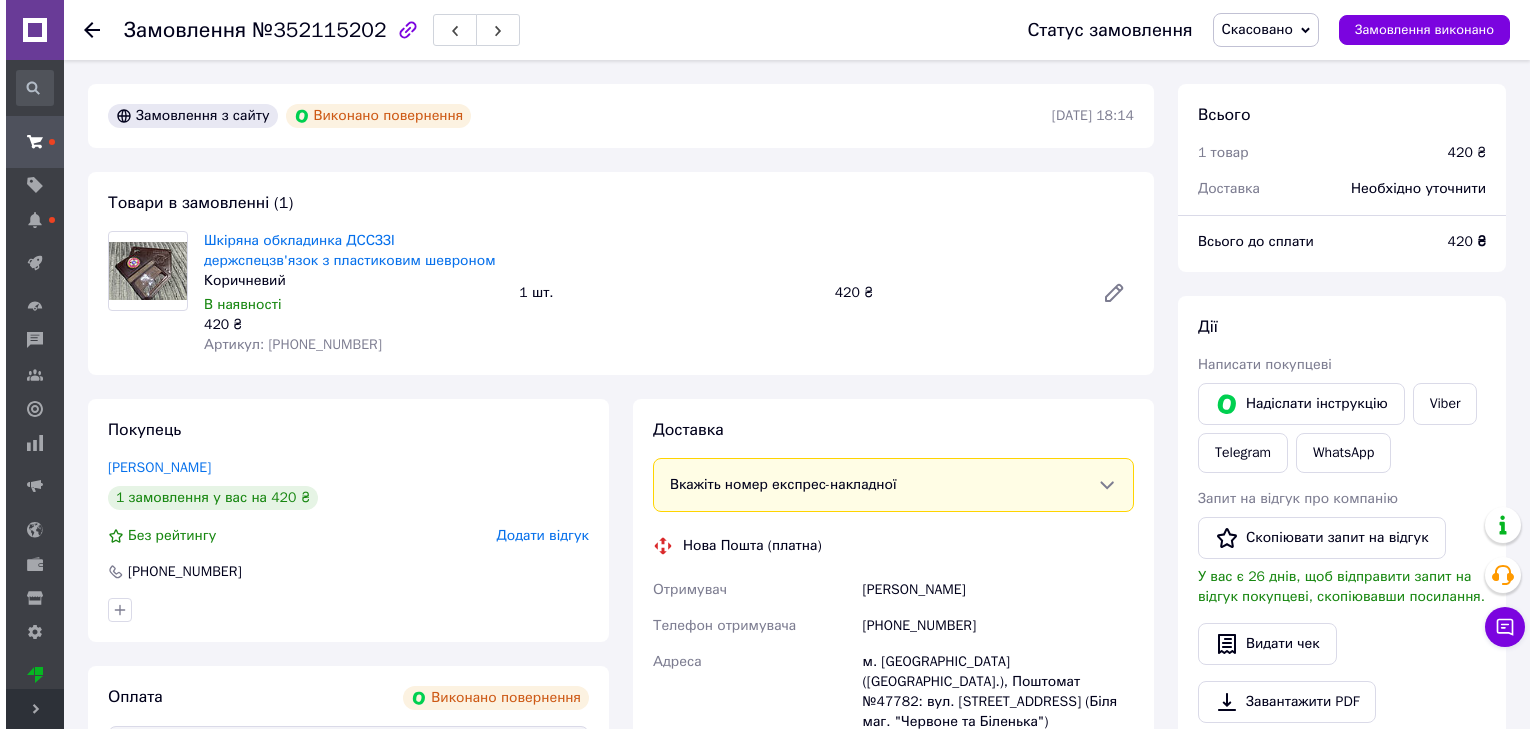 scroll, scrollTop: 240, scrollLeft: 0, axis: vertical 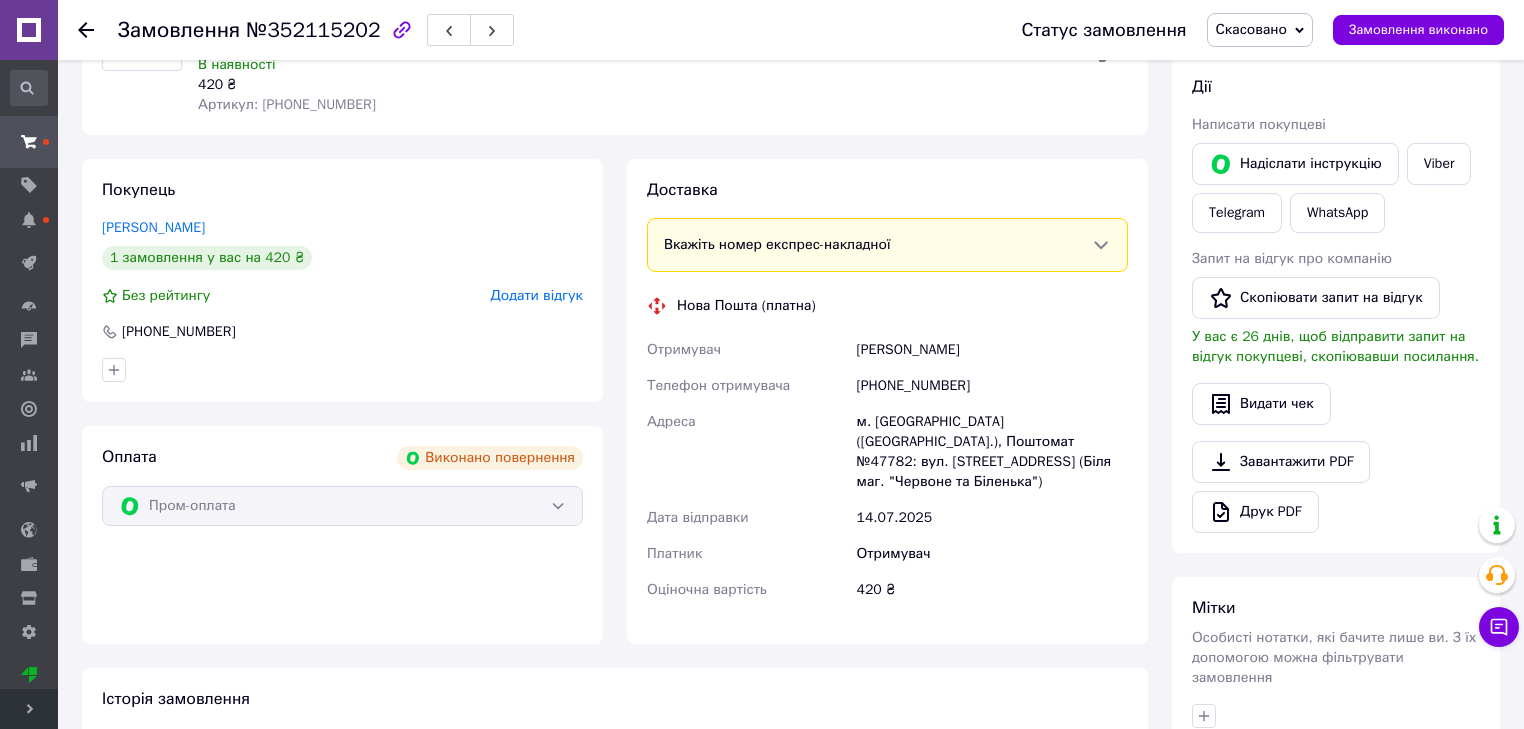 click on "Додати відгук" at bounding box center (537, 295) 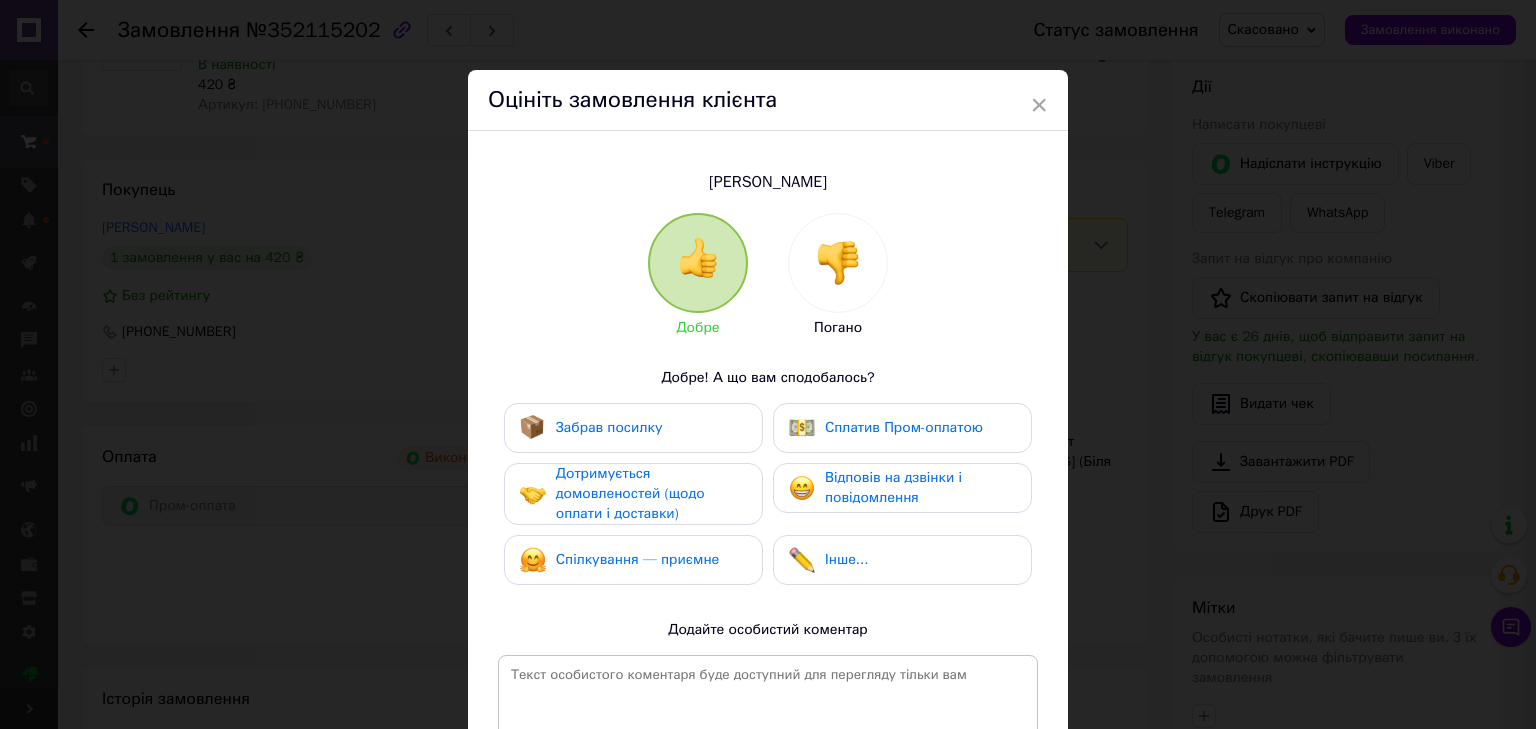 click at bounding box center [838, 263] 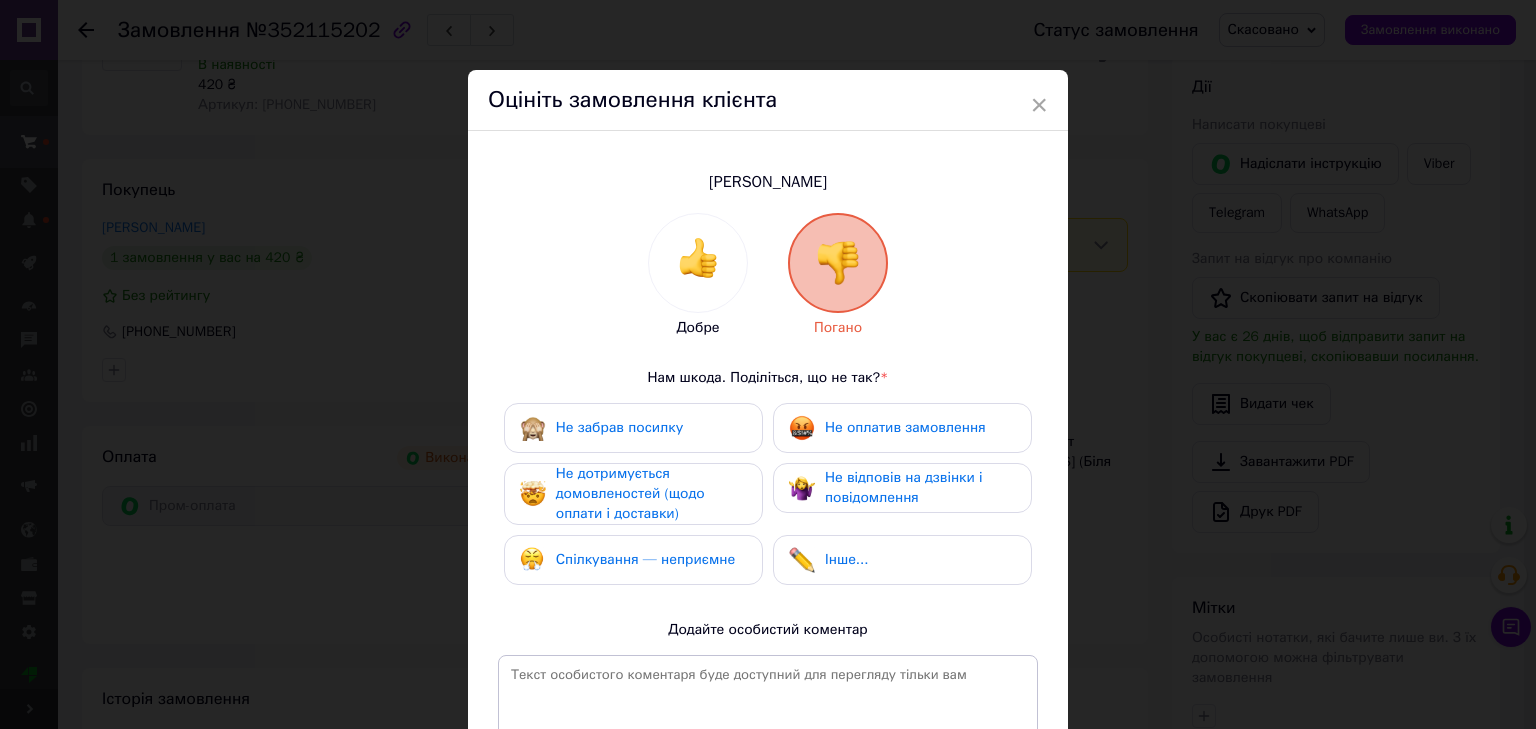 click on "Не дотримується домовленостей (щодо оплати і доставки)" at bounding box center (630, 493) 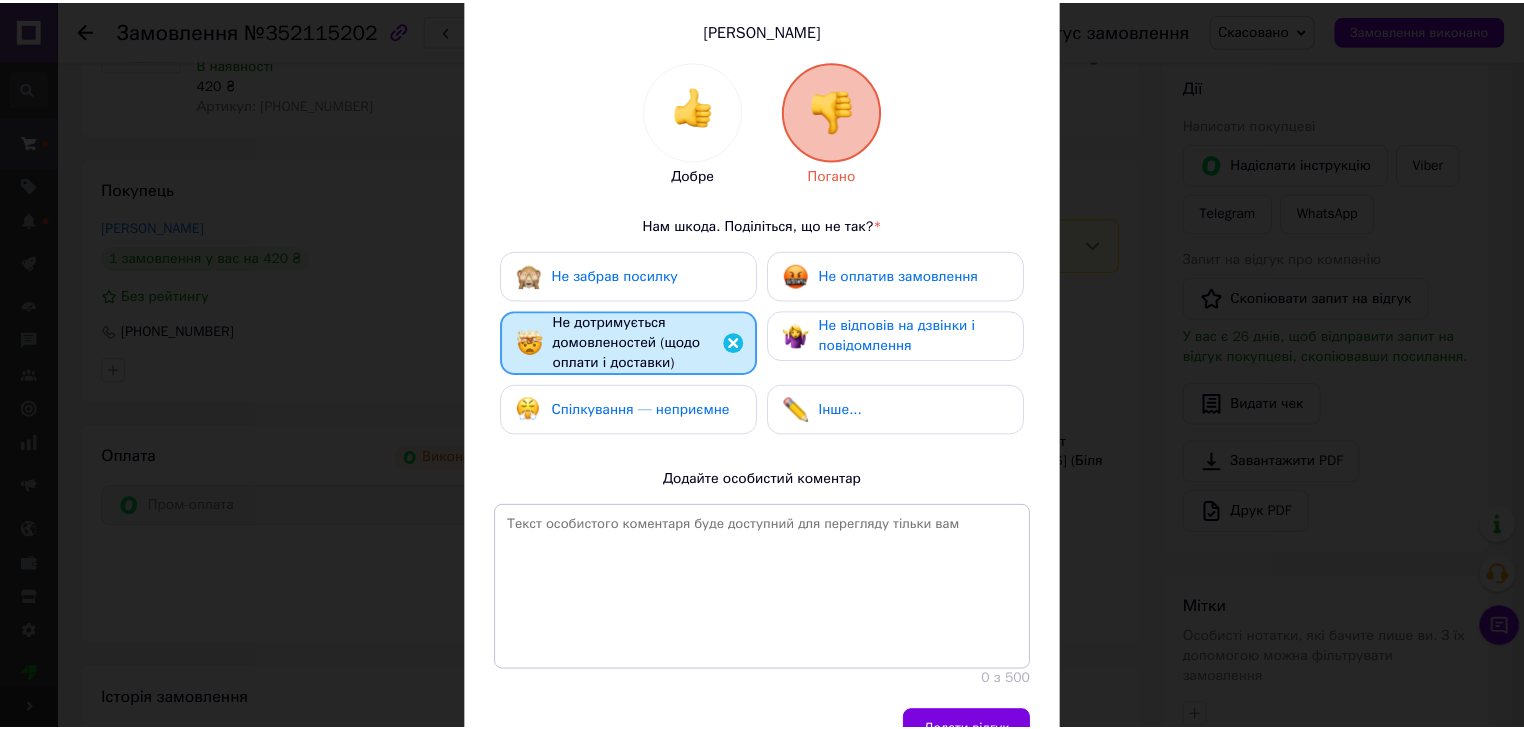 scroll, scrollTop: 261, scrollLeft: 0, axis: vertical 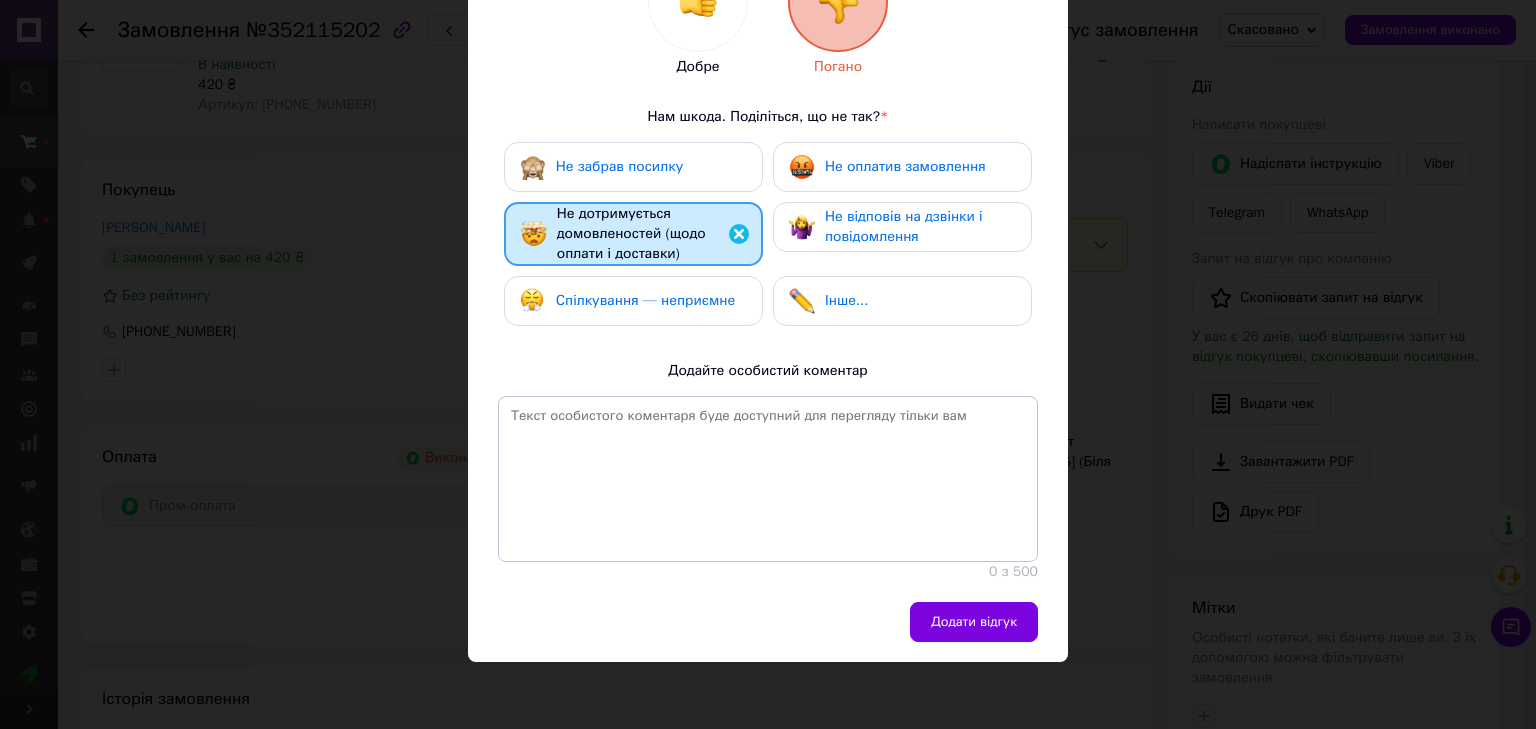 click on "Додати відгук" at bounding box center [974, 622] 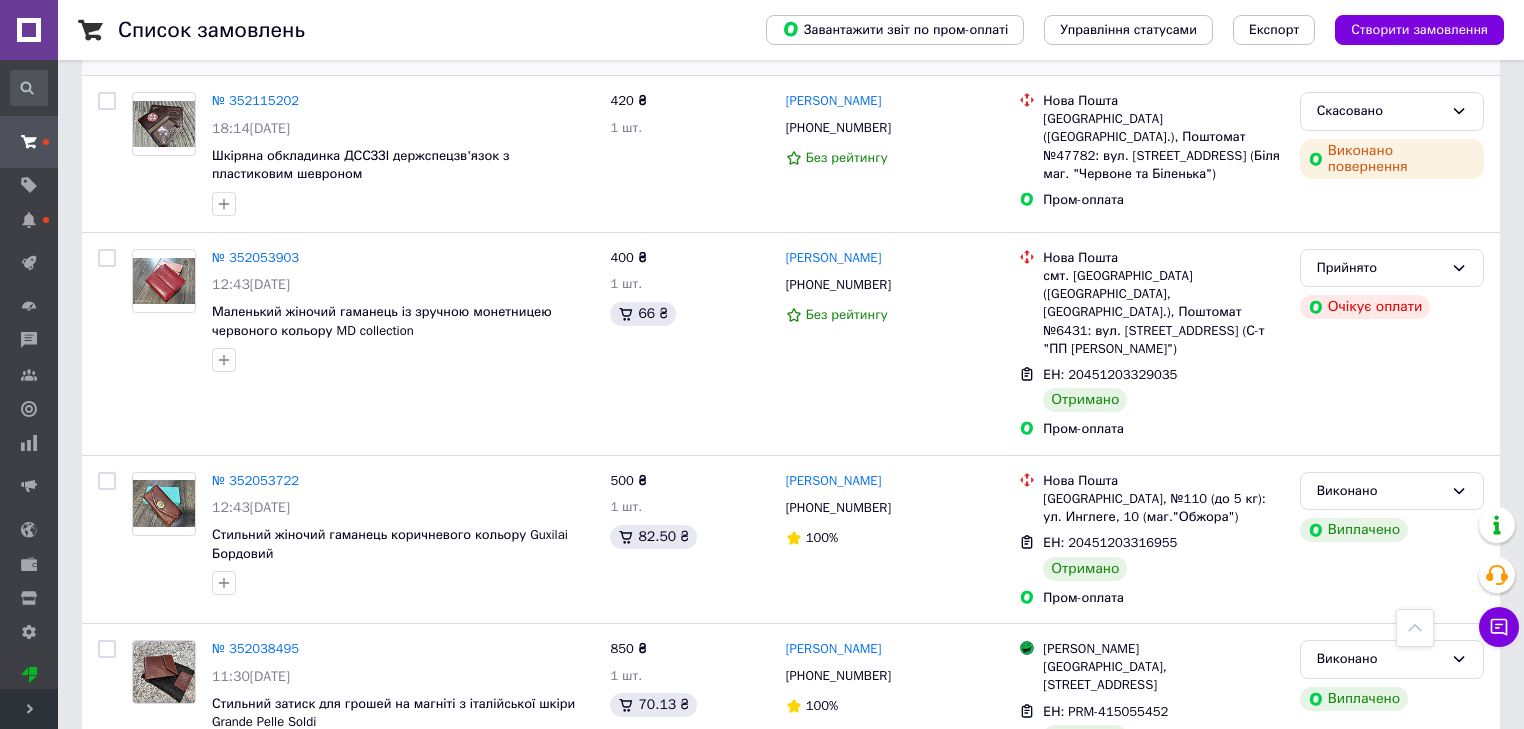 scroll, scrollTop: 880, scrollLeft: 0, axis: vertical 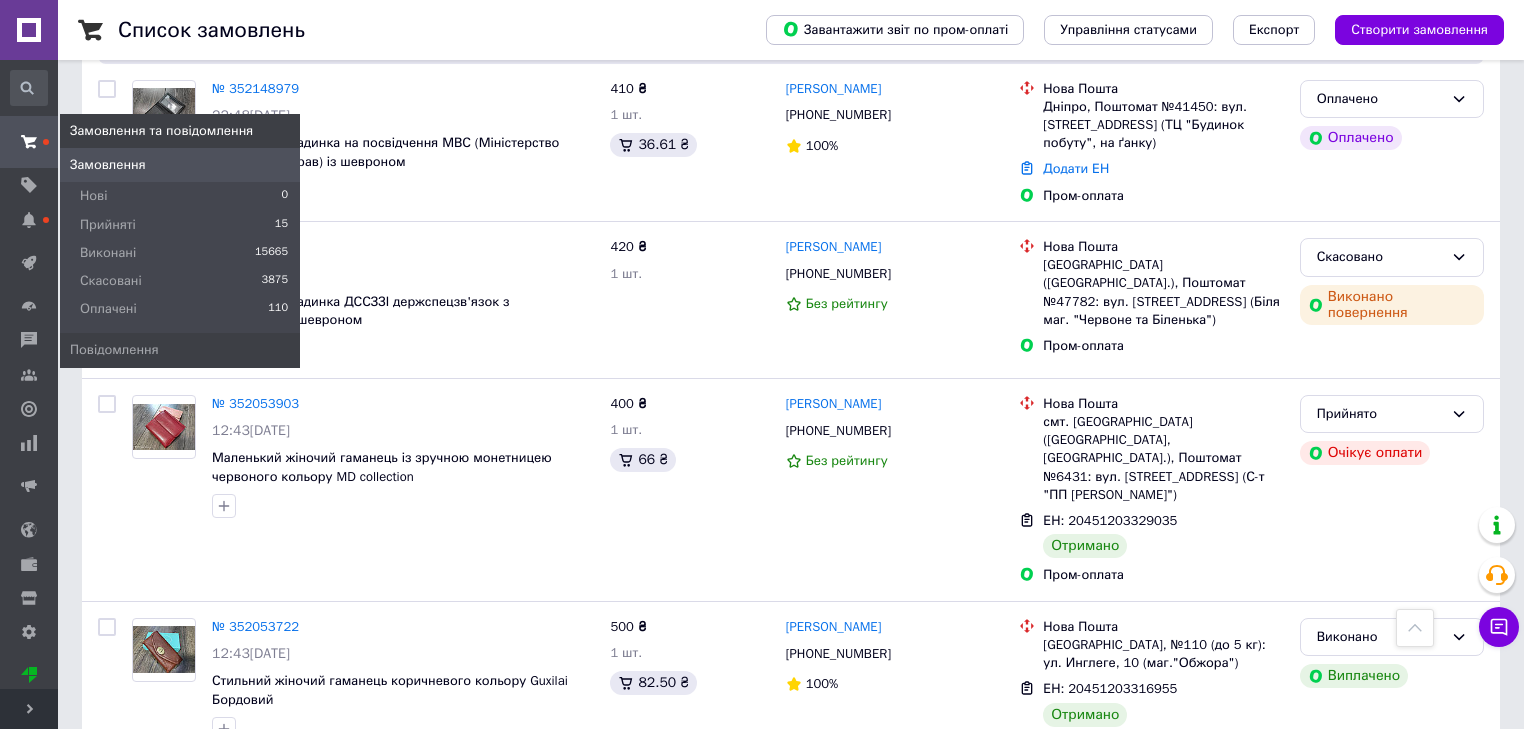 click at bounding box center [29, 142] 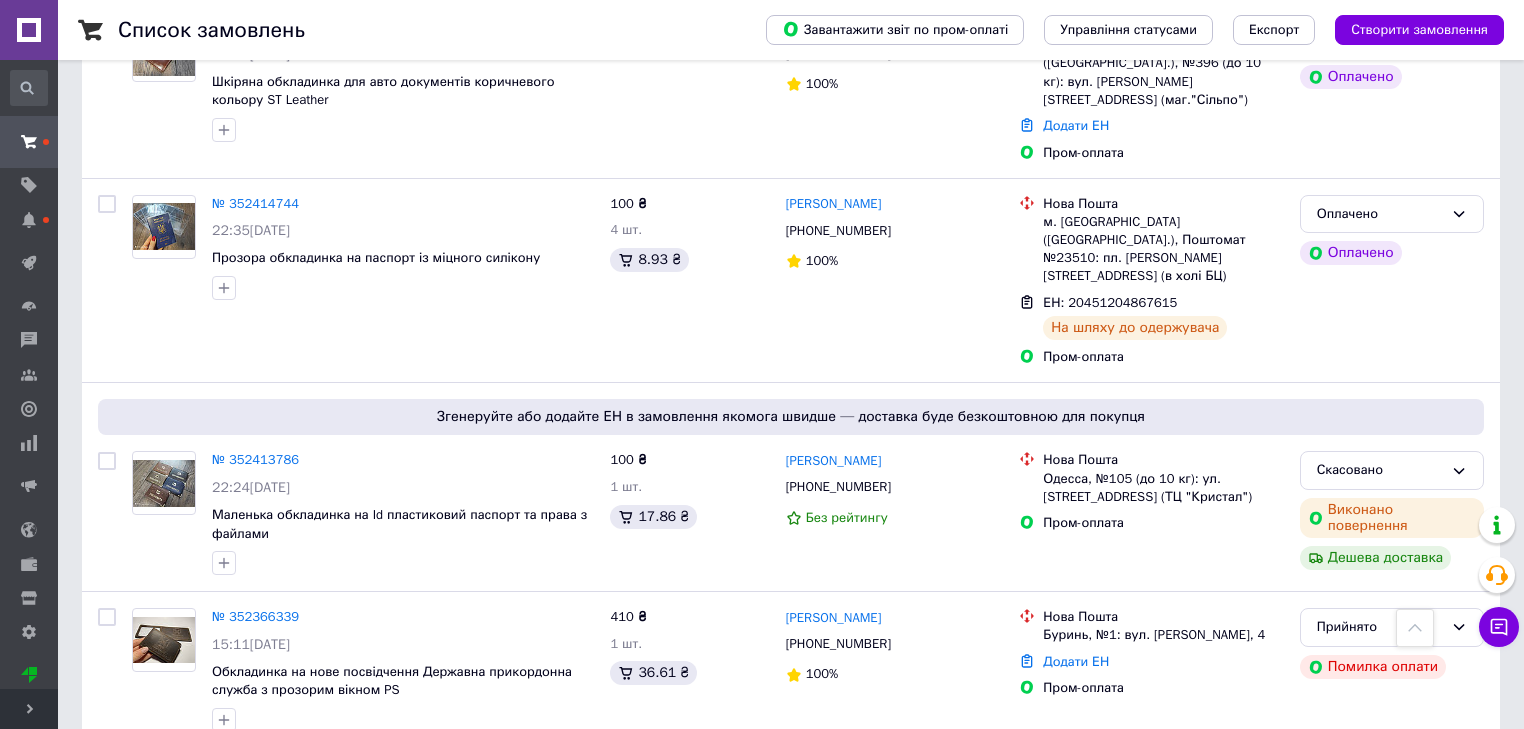 scroll, scrollTop: 1280, scrollLeft: 0, axis: vertical 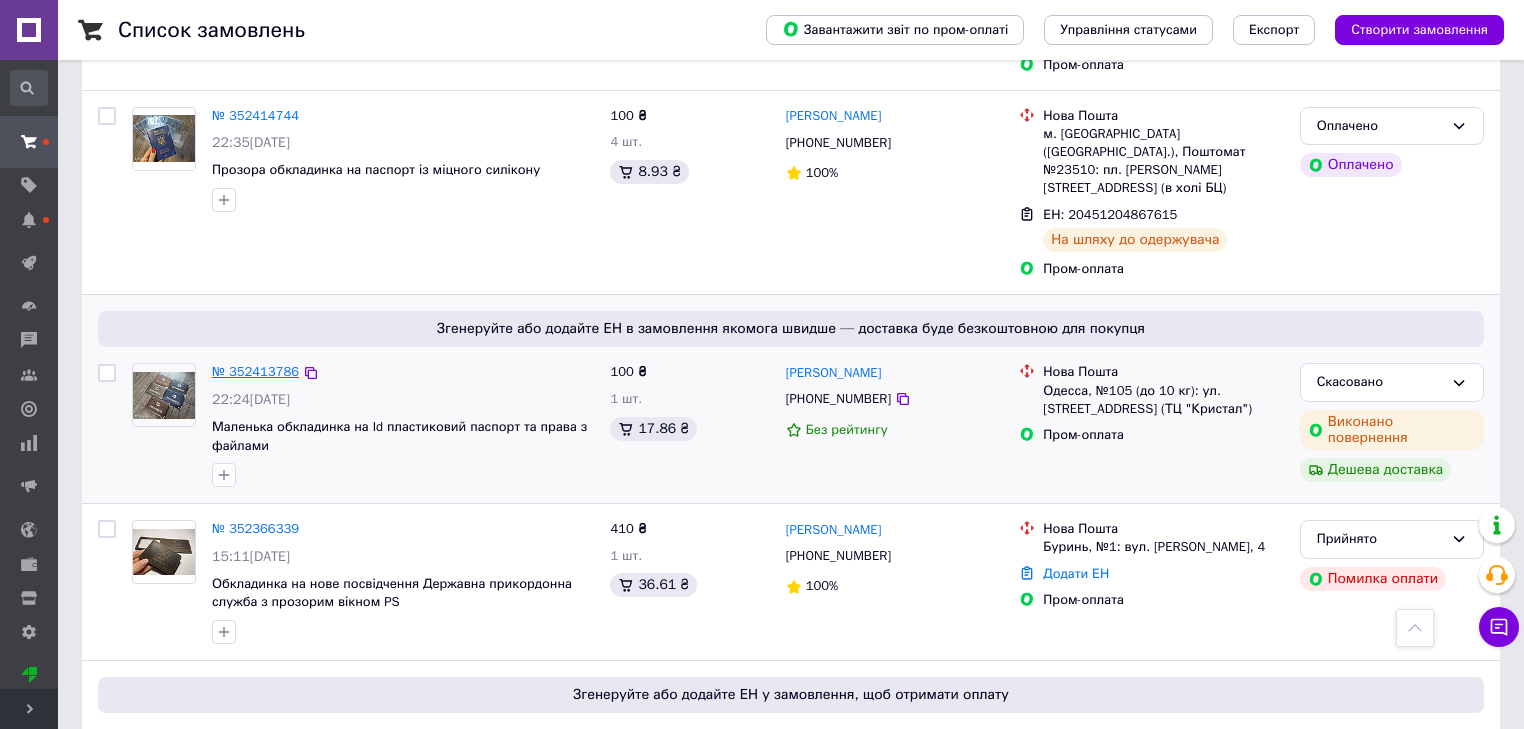 click on "№ 352413786" at bounding box center (255, 371) 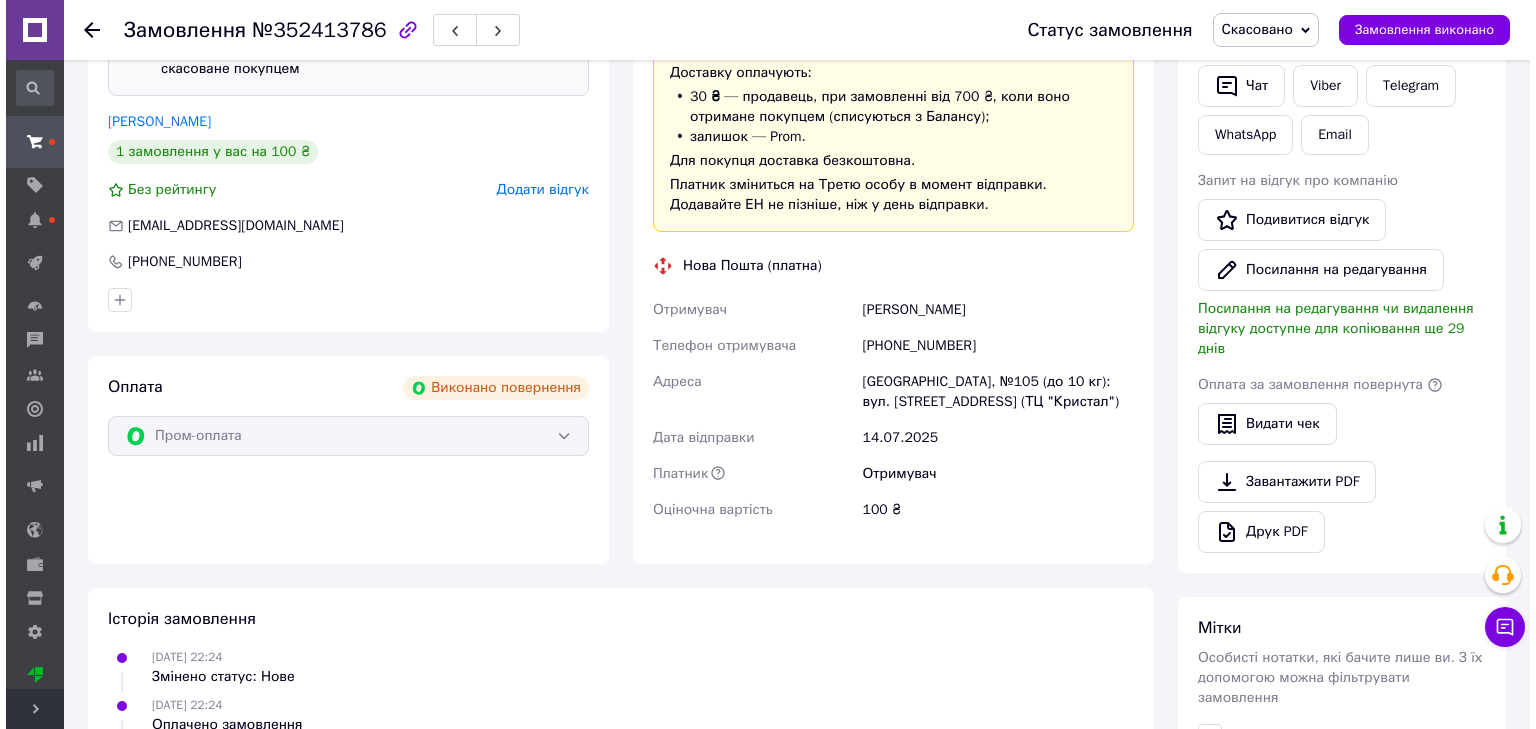 scroll, scrollTop: 100, scrollLeft: 0, axis: vertical 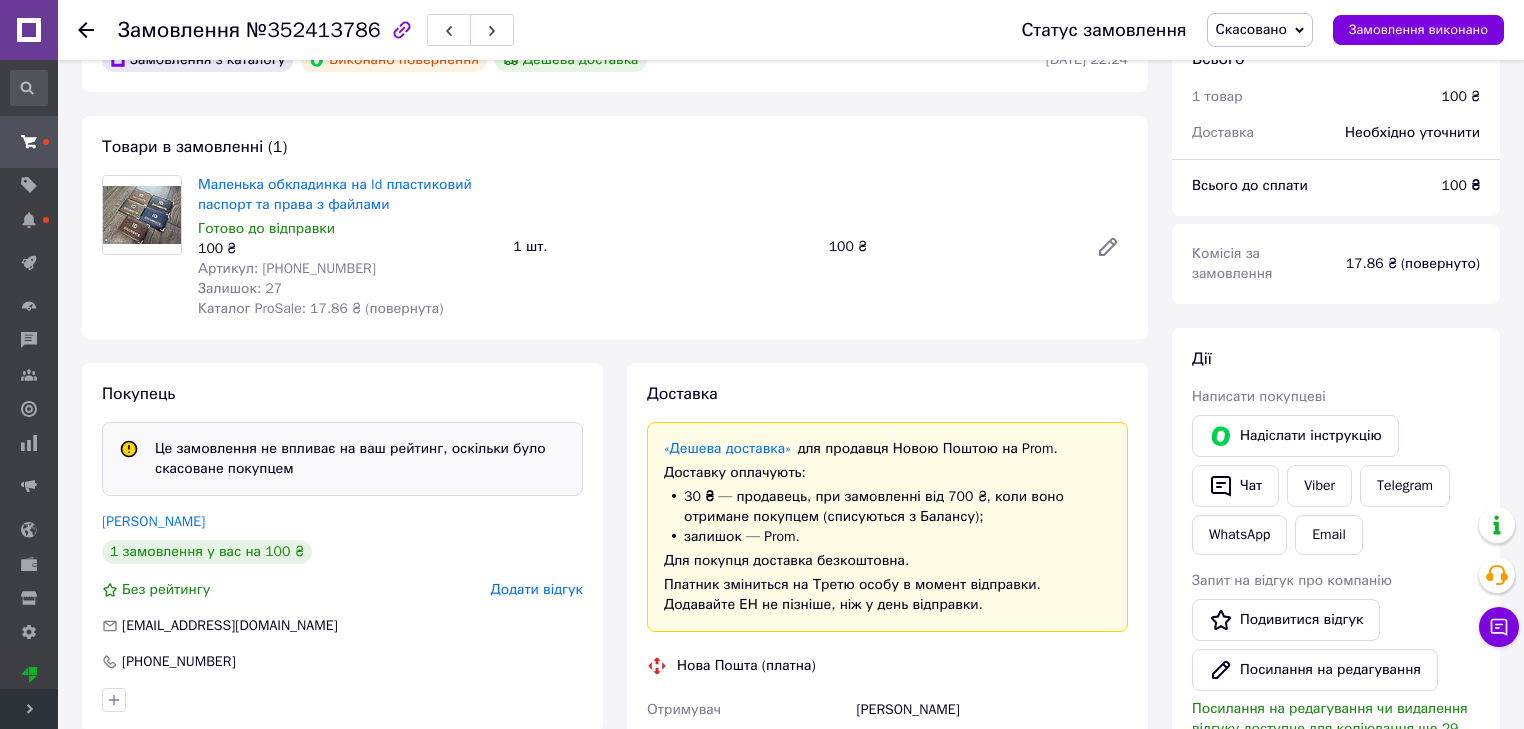 click on "Додати відгук" at bounding box center [537, 589] 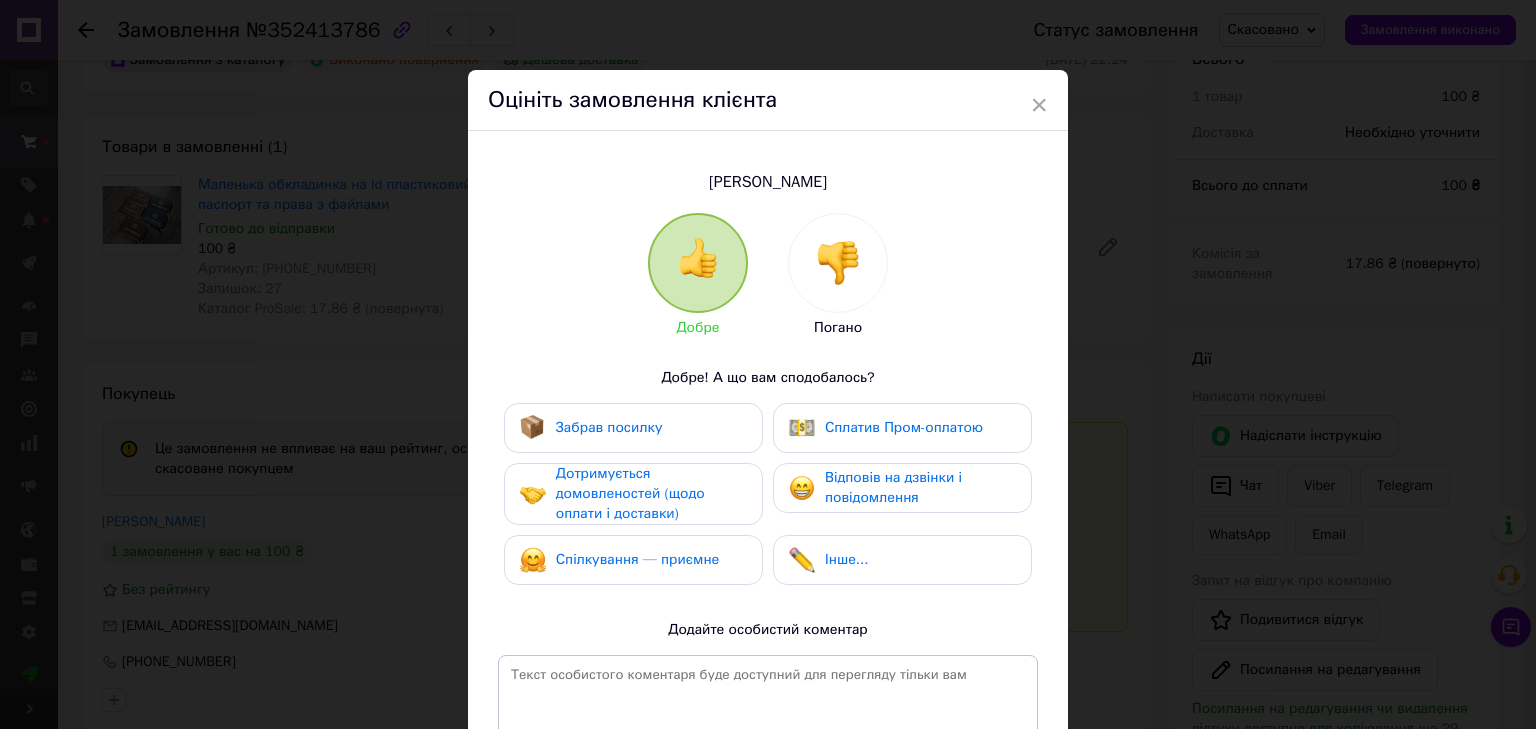 drag, startPoint x: 840, startPoint y: 258, endPoint x: 827, endPoint y: 288, distance: 32.695564 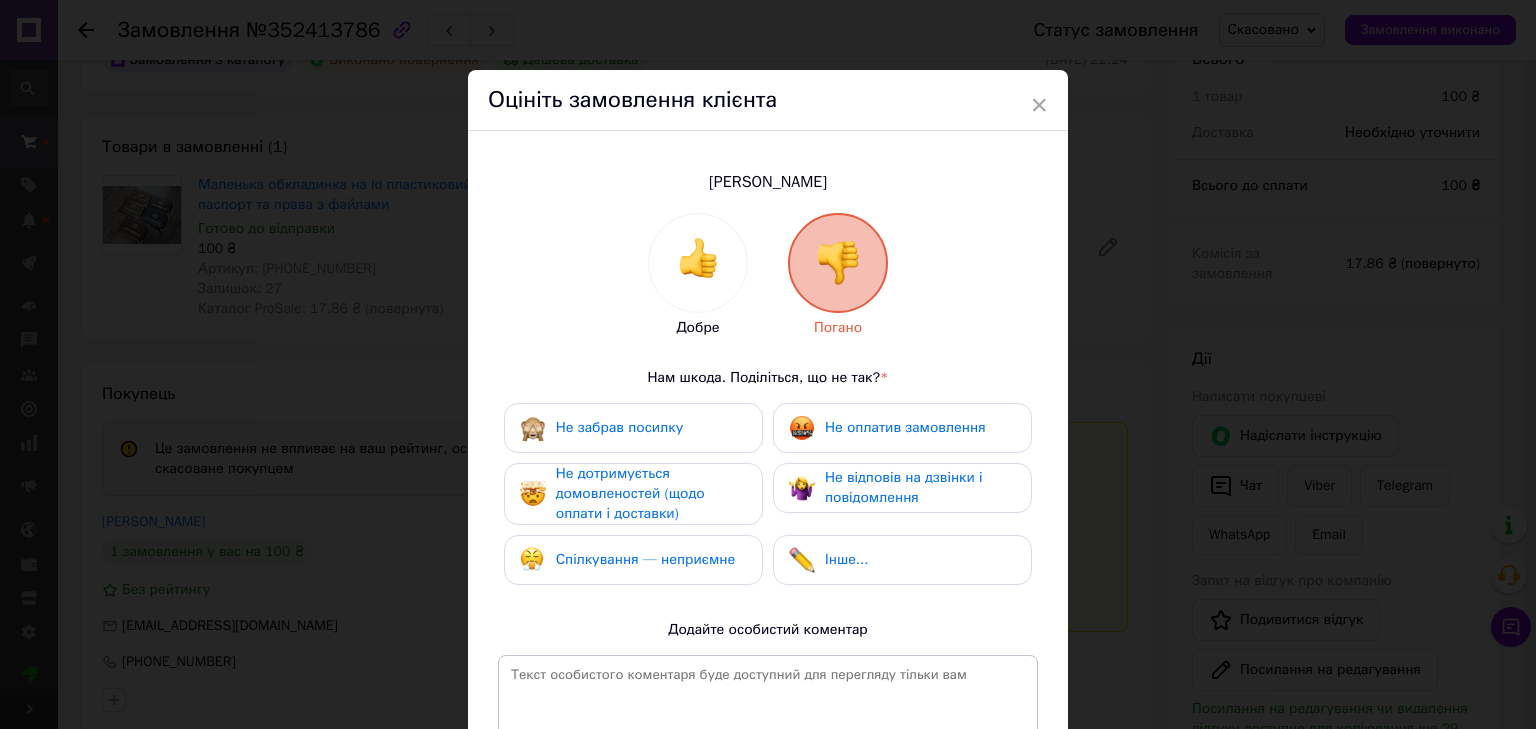 click on "Не дотримується домовленостей (щодо оплати і доставки)" at bounding box center [630, 493] 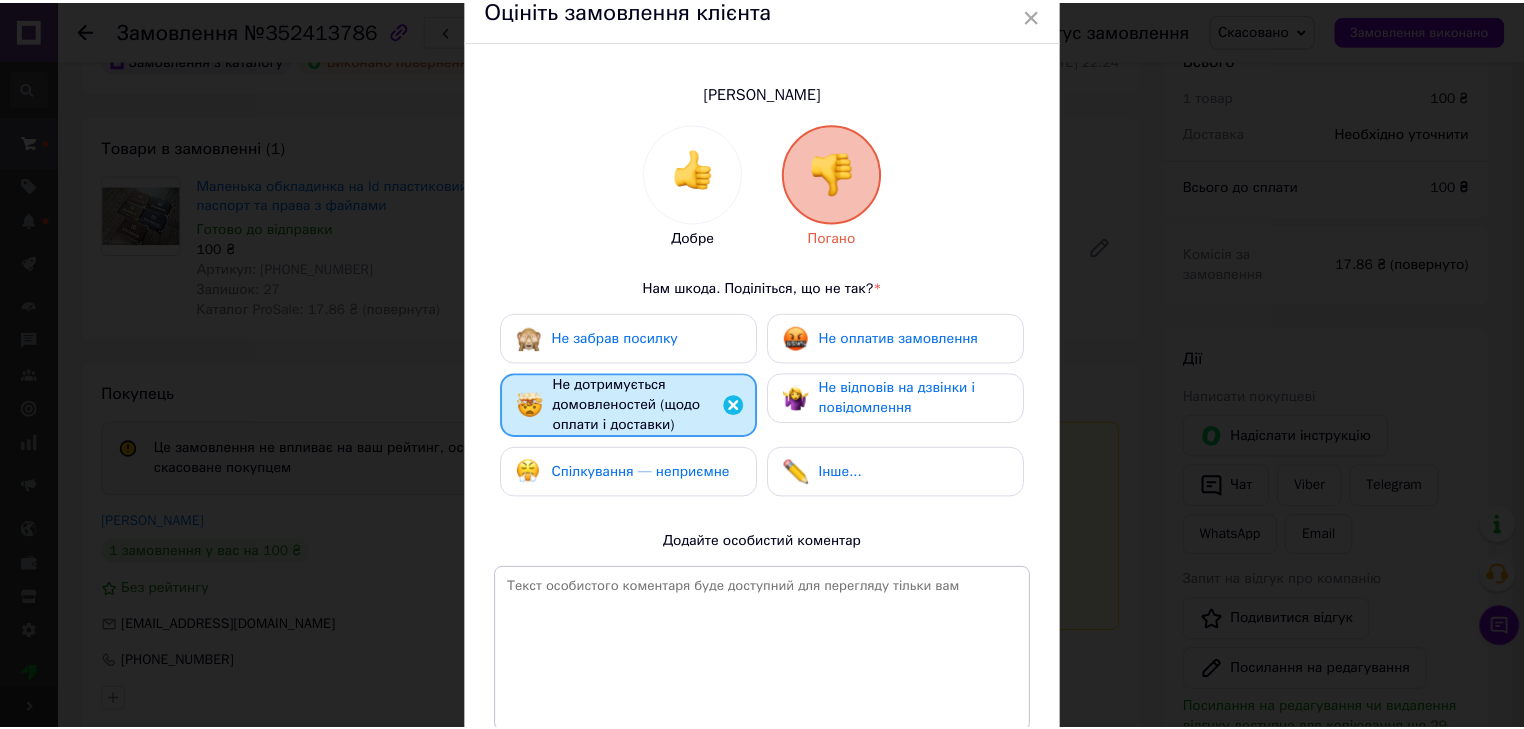 scroll, scrollTop: 240, scrollLeft: 0, axis: vertical 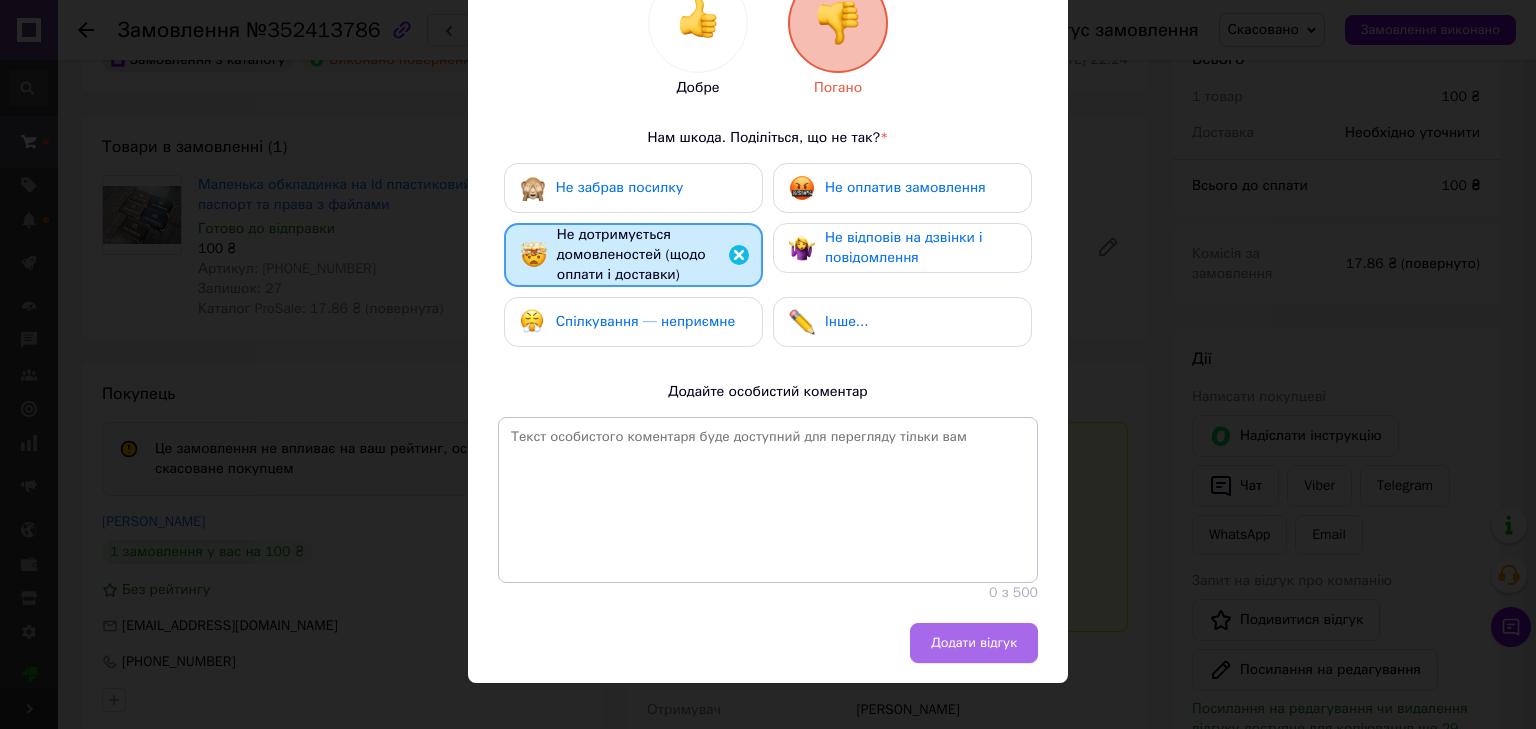 click on "Додати відгук" at bounding box center [974, 643] 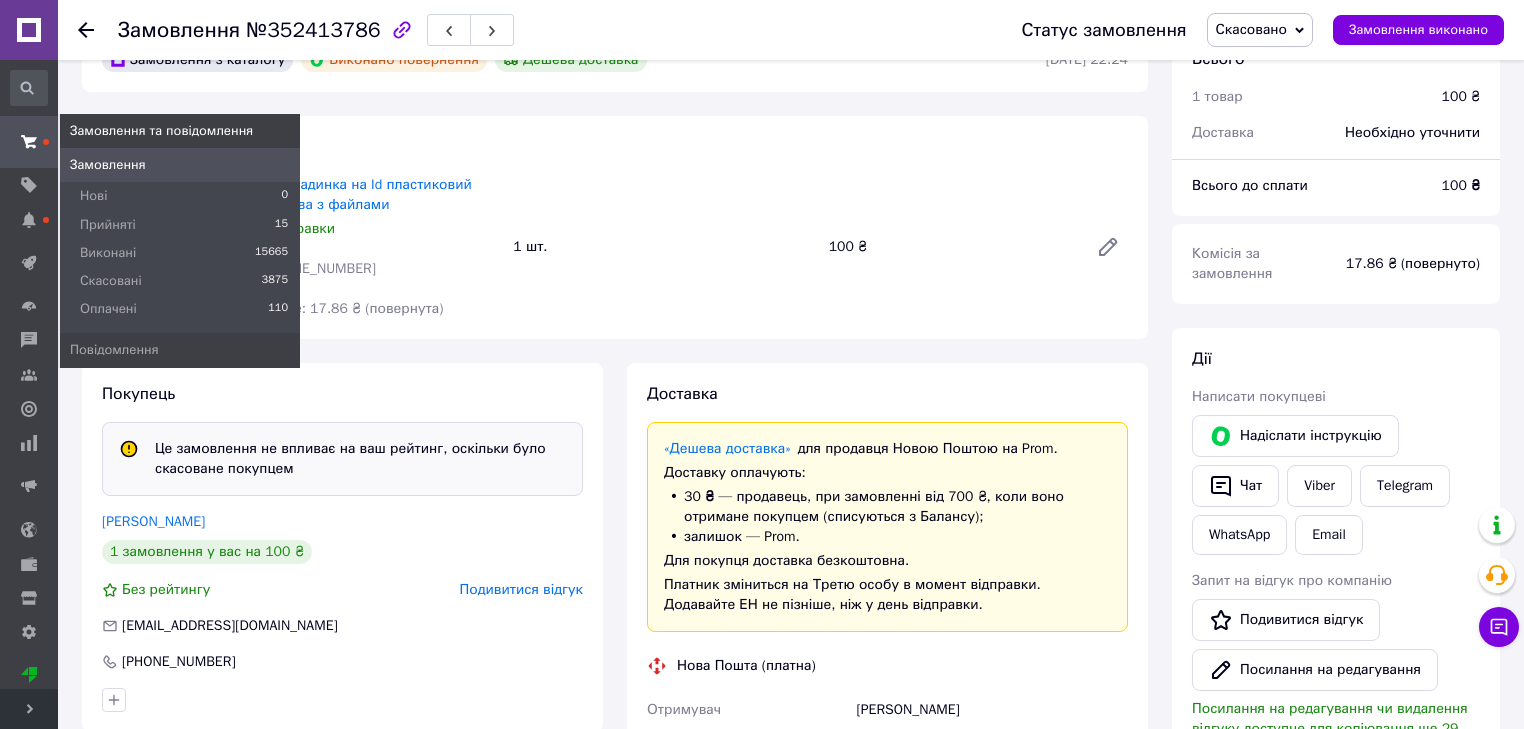 click 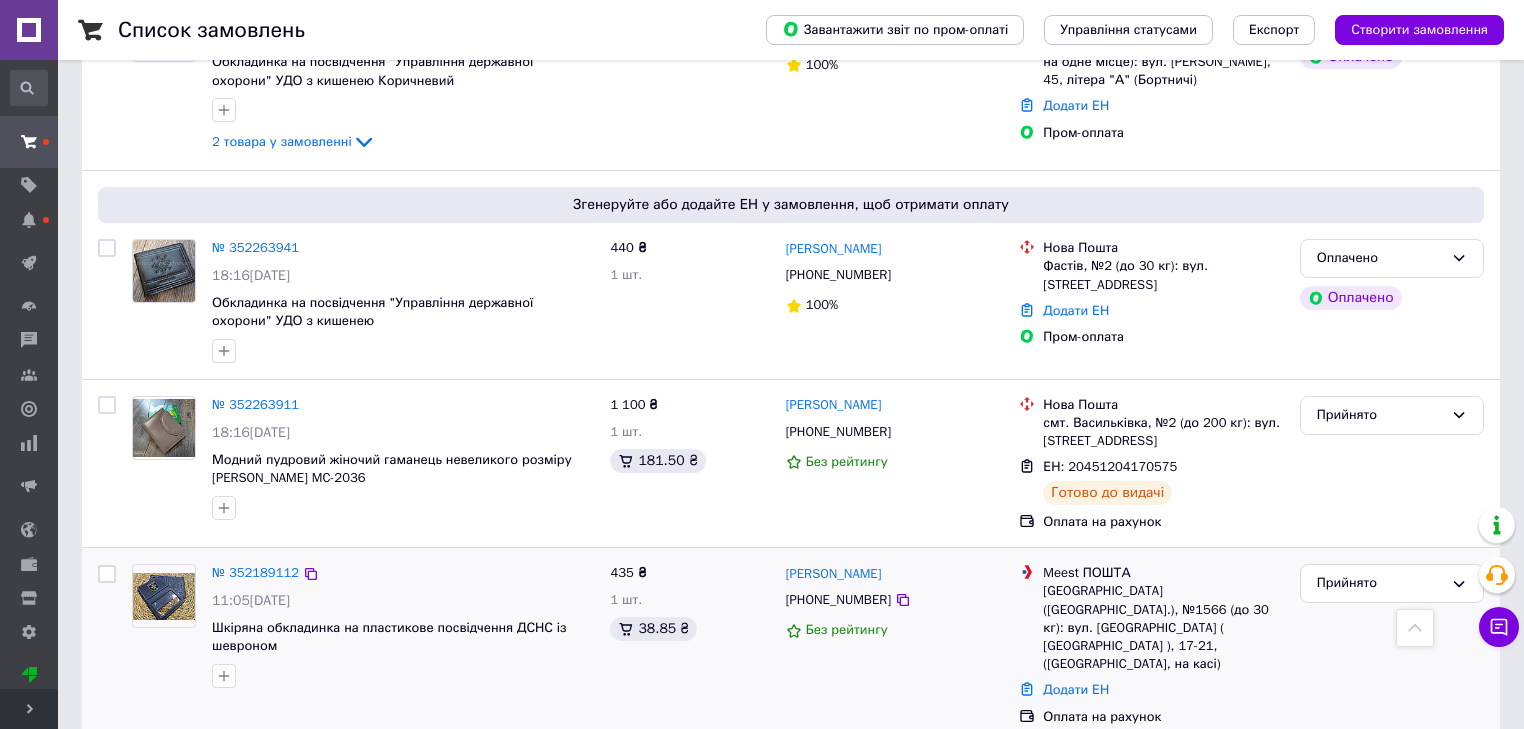 scroll, scrollTop: 3338, scrollLeft: 0, axis: vertical 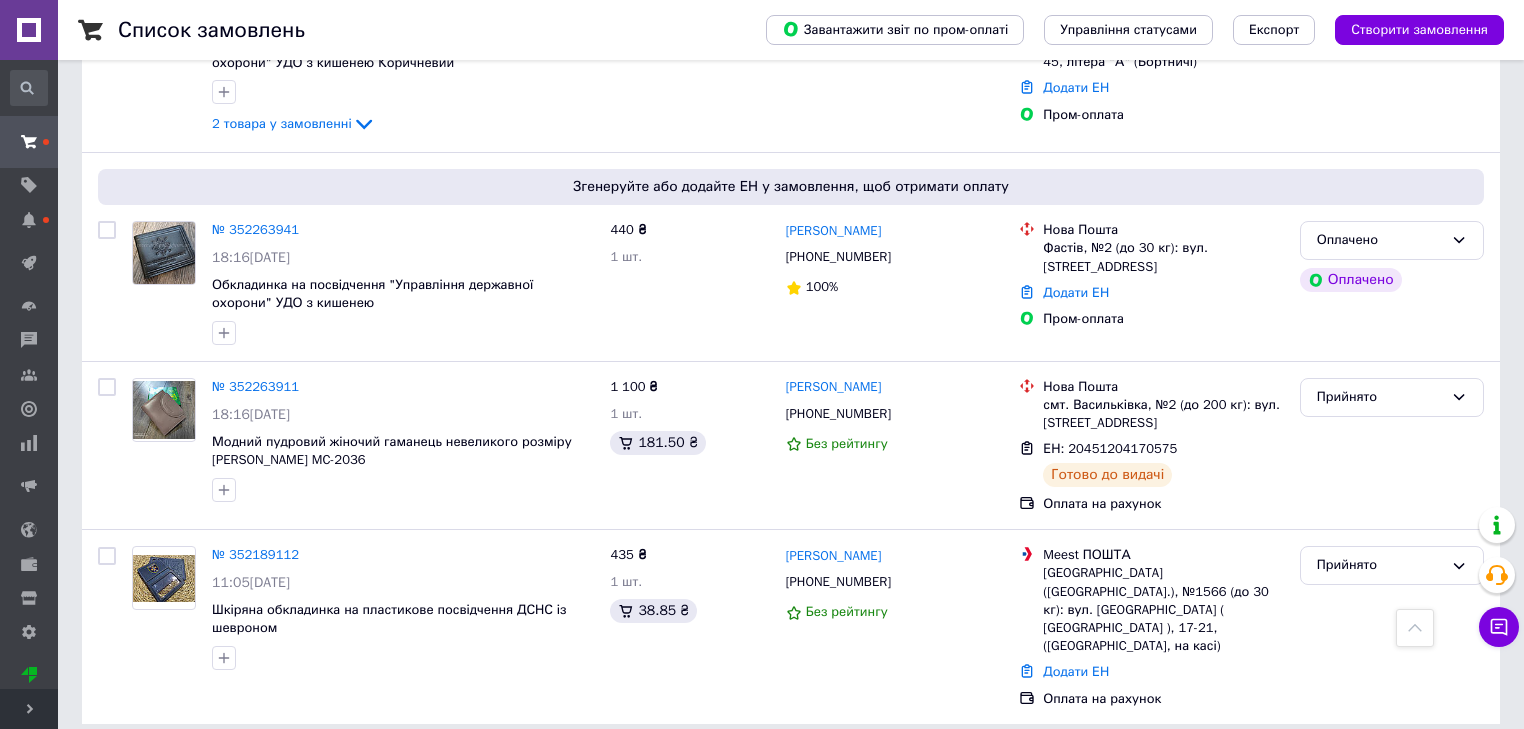 click on "2" at bounding box center (145, 769) 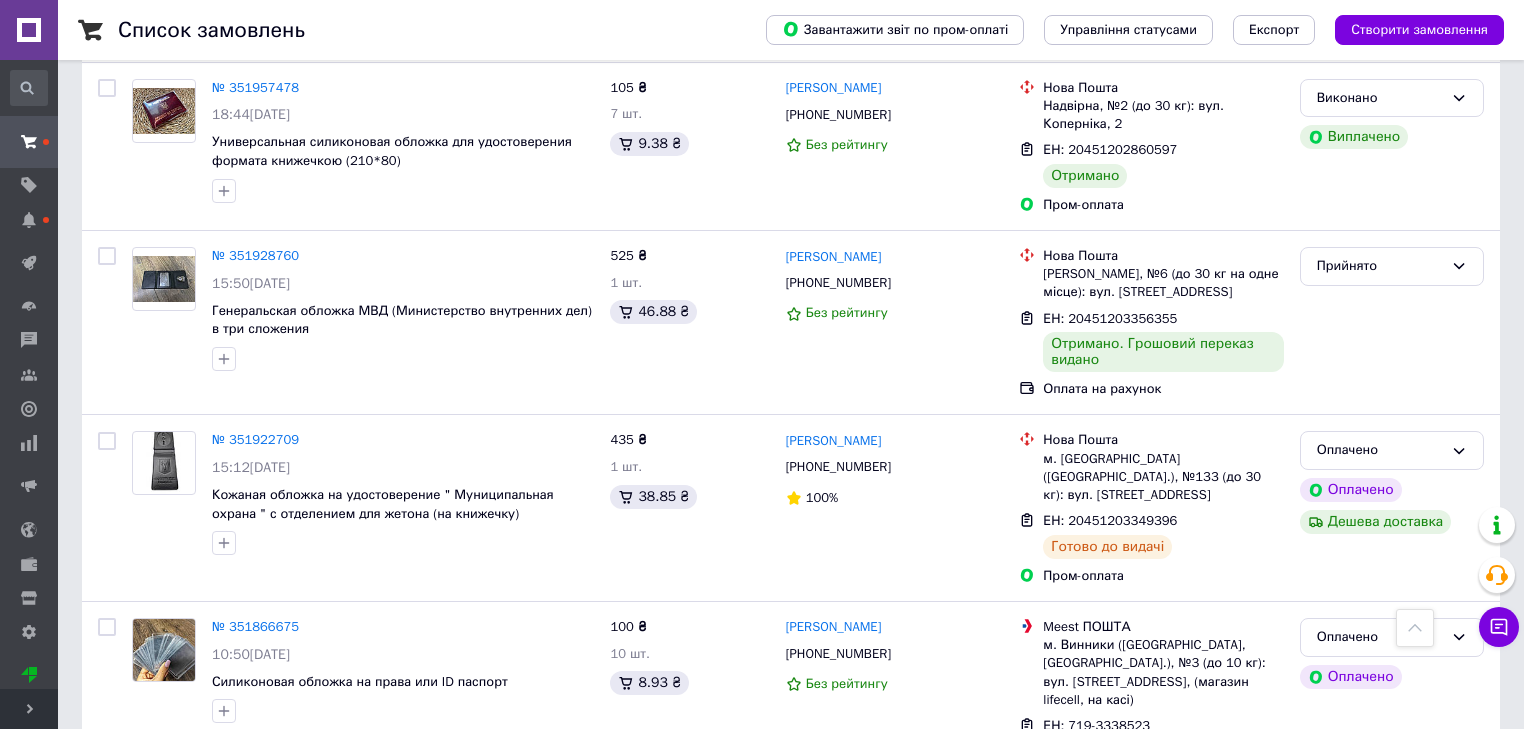 scroll, scrollTop: 2960, scrollLeft: 0, axis: vertical 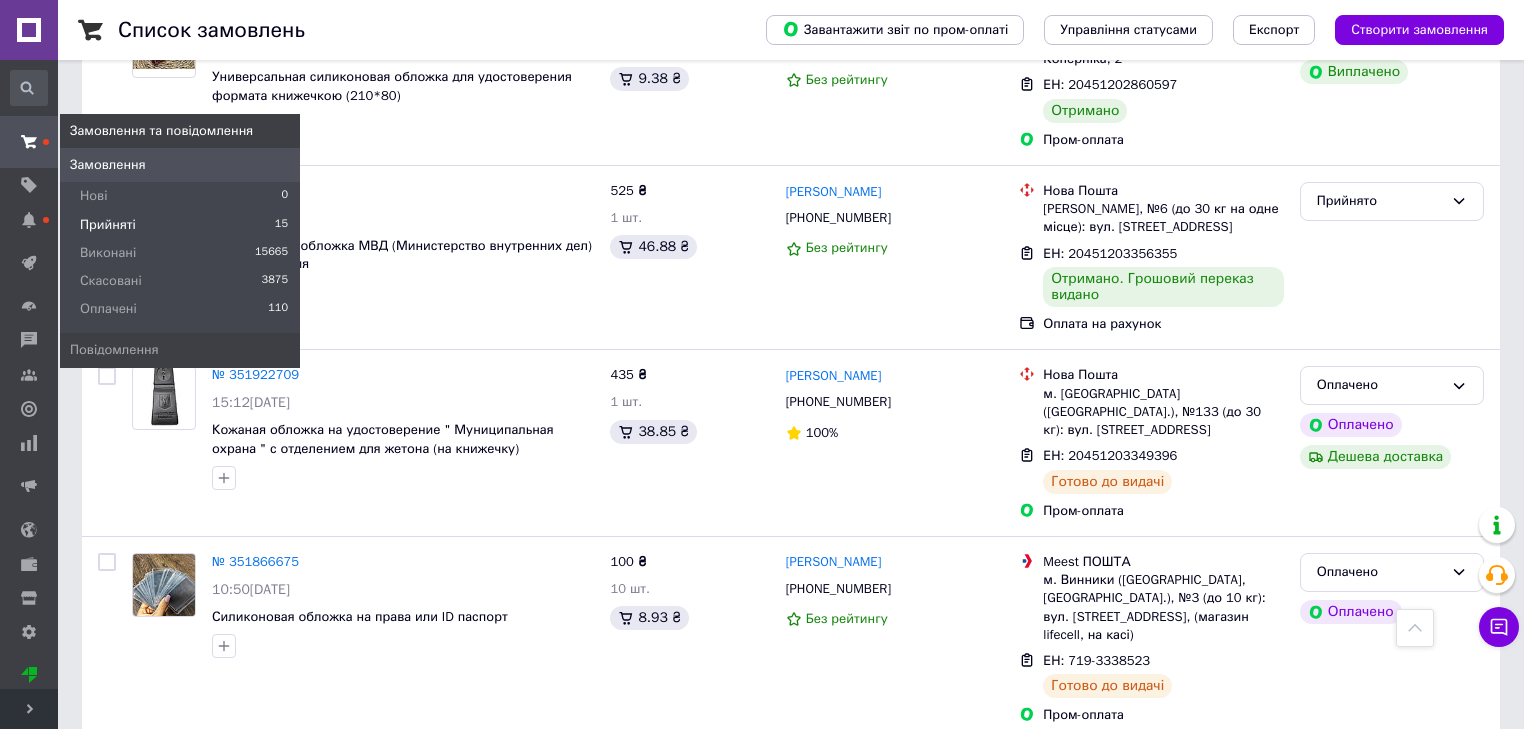 click on "Прийняті" at bounding box center [108, 225] 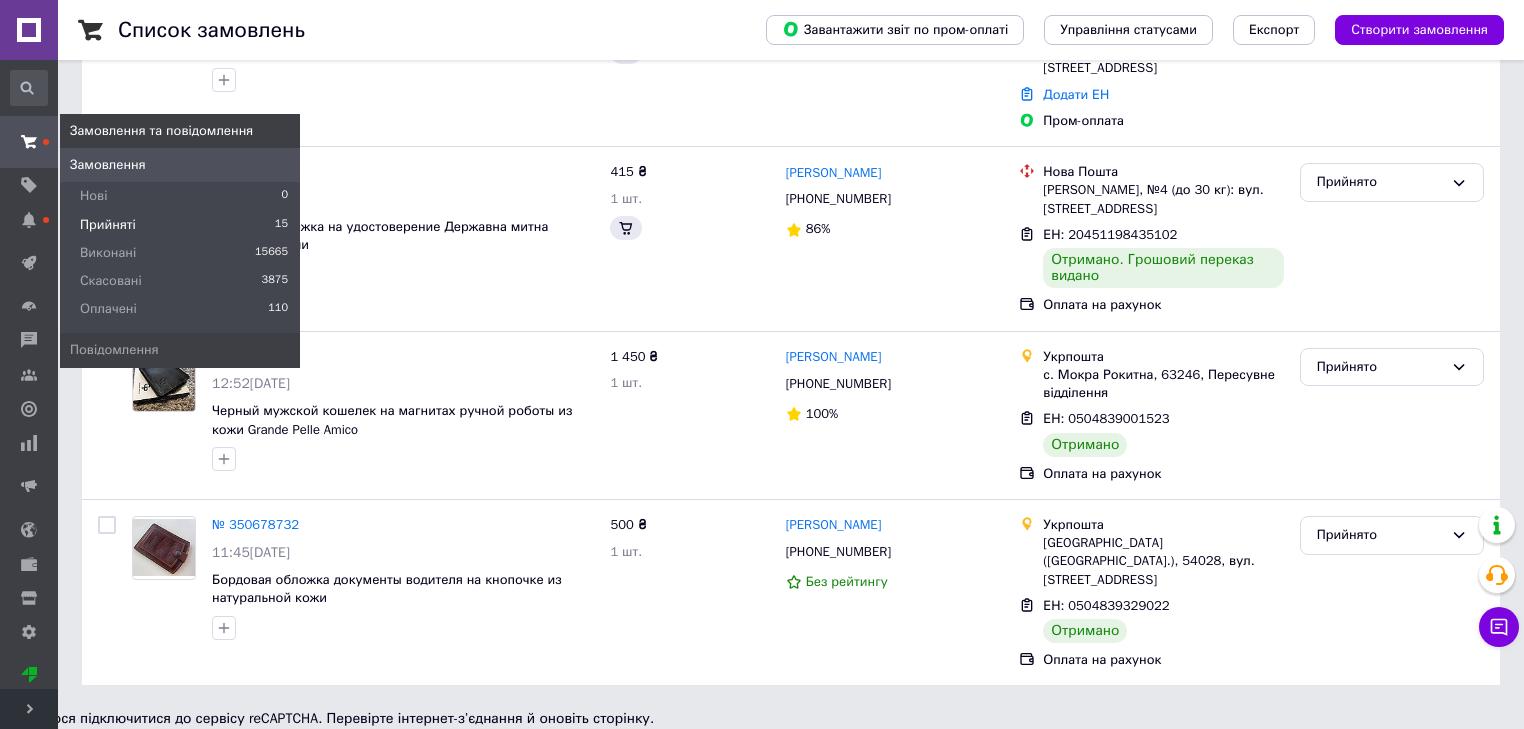 scroll, scrollTop: 0, scrollLeft: 0, axis: both 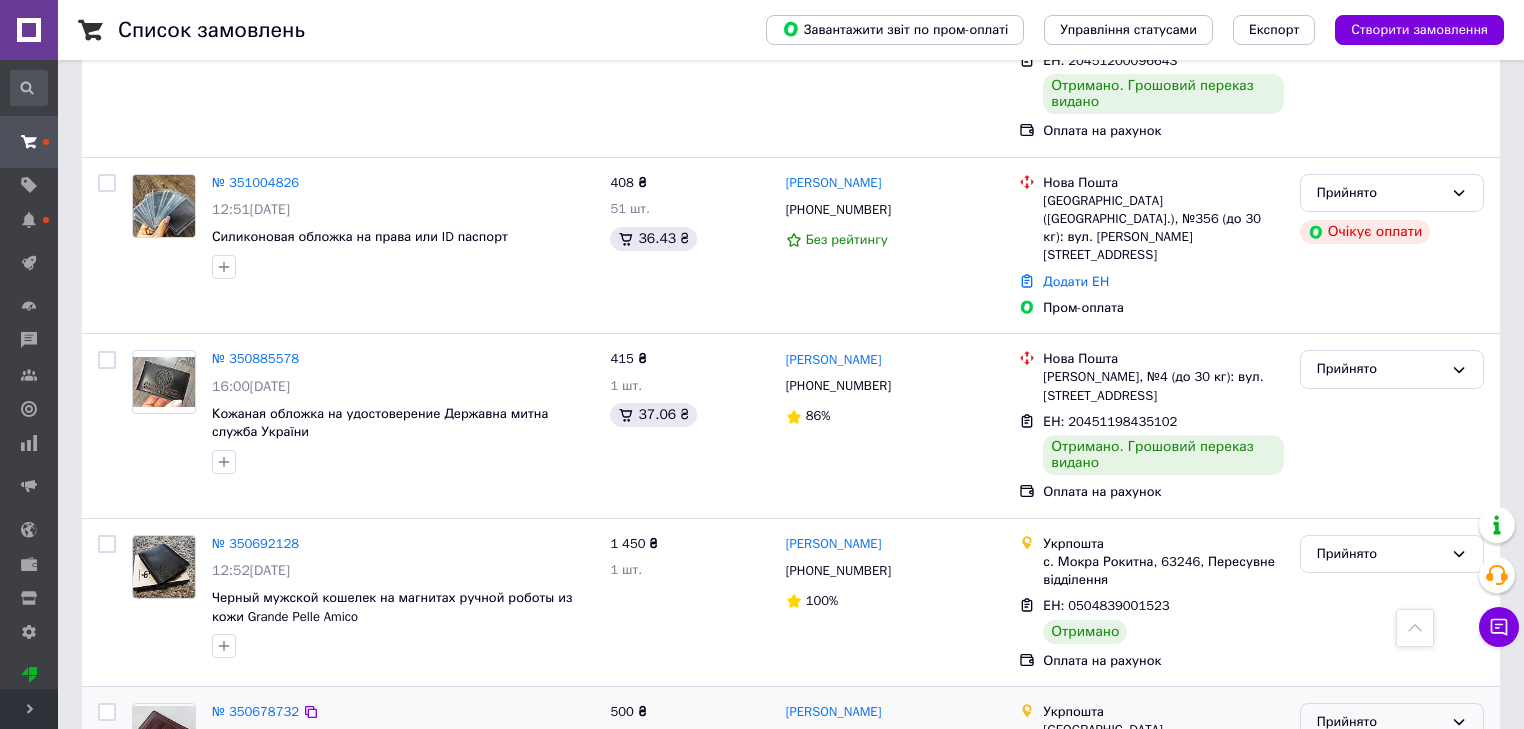 click on "Прийнято" at bounding box center (1380, 722) 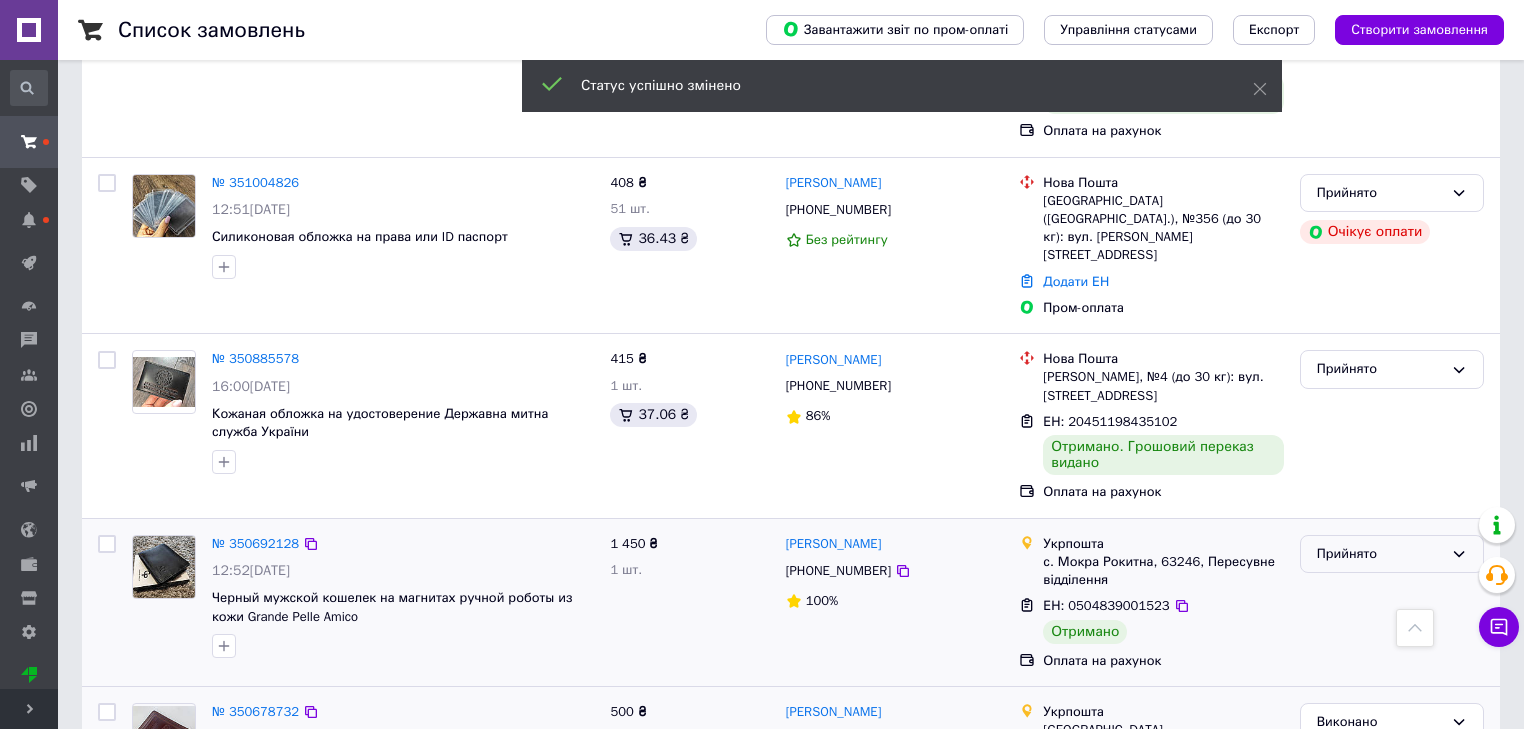 click on "Прийнято" at bounding box center [1380, 554] 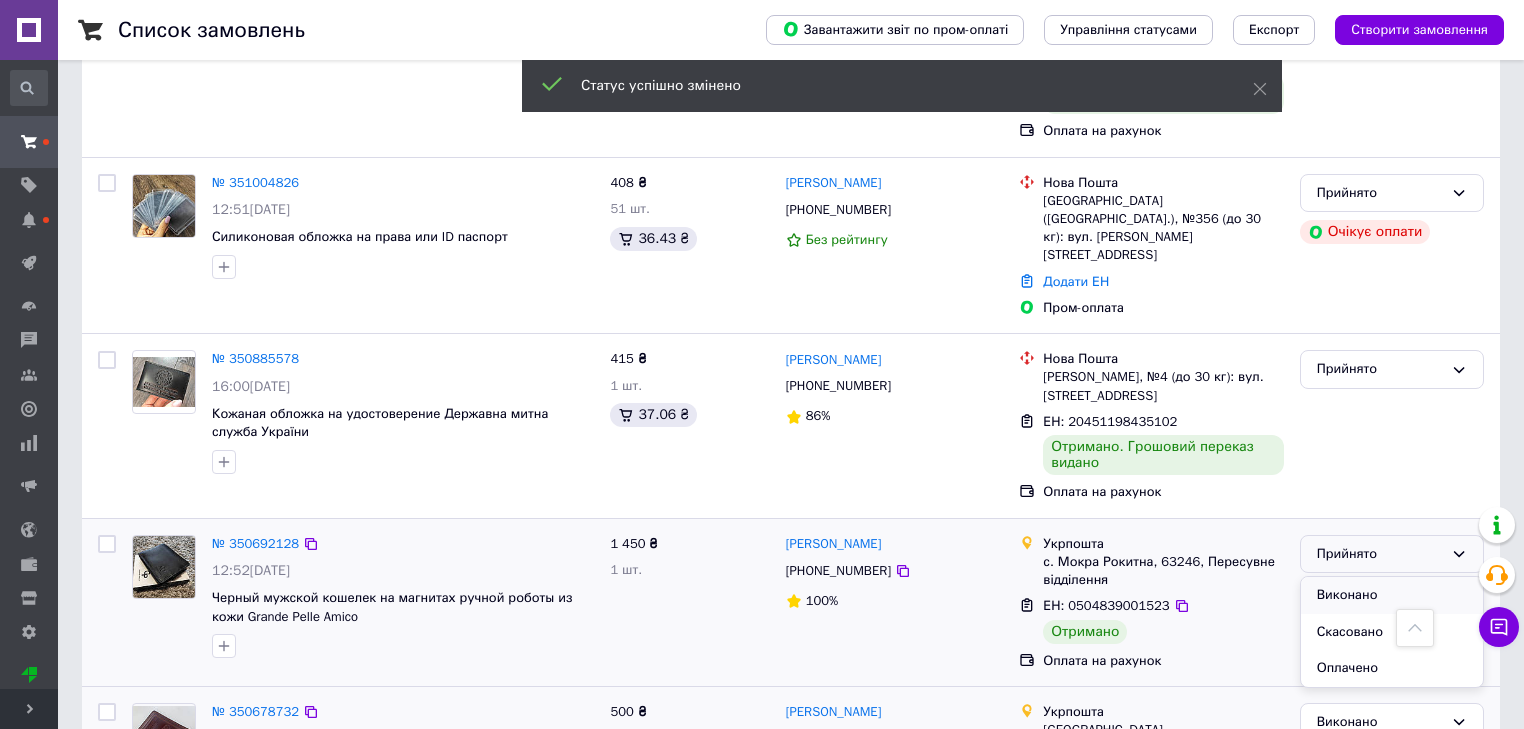 click on "Виконано" at bounding box center (1392, 595) 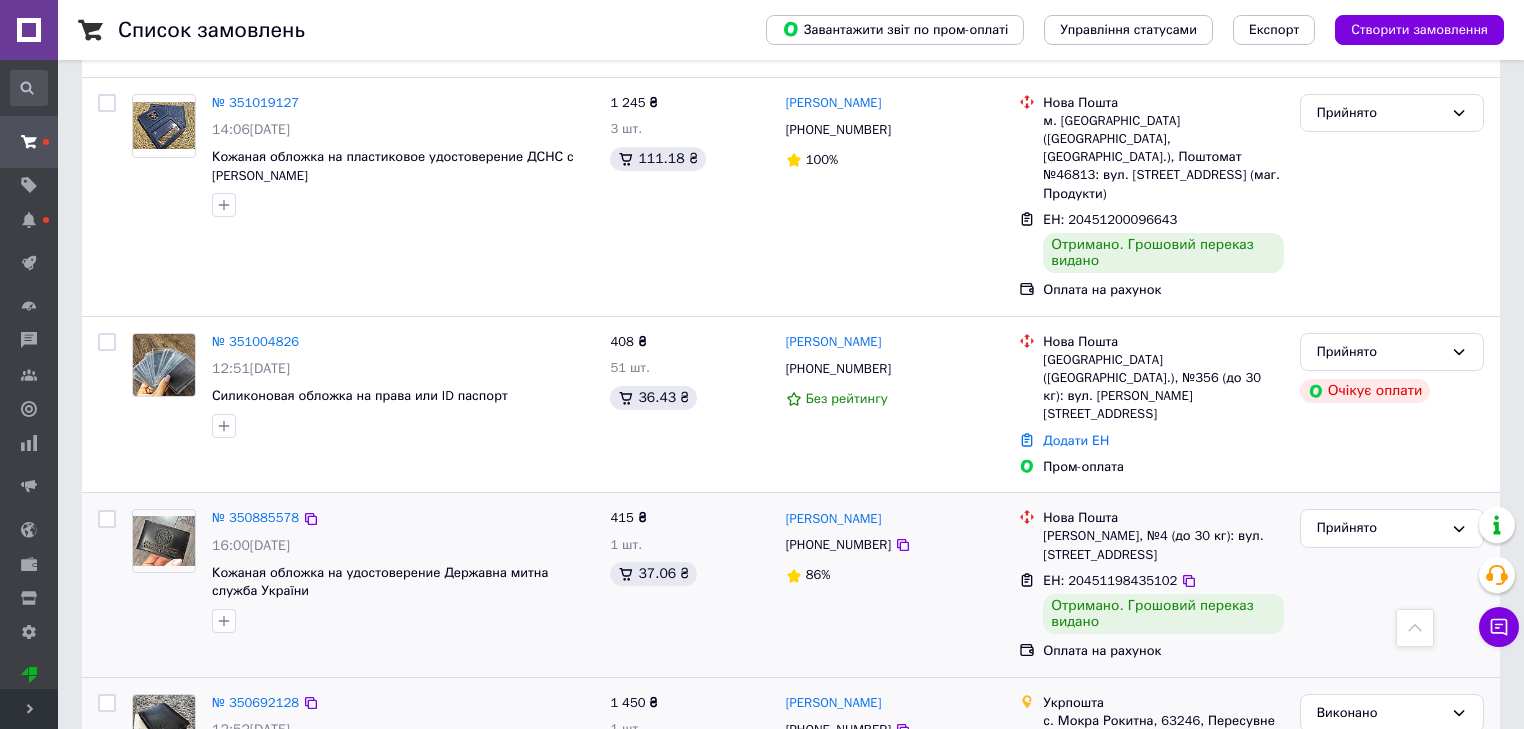 scroll, scrollTop: 1994, scrollLeft: 0, axis: vertical 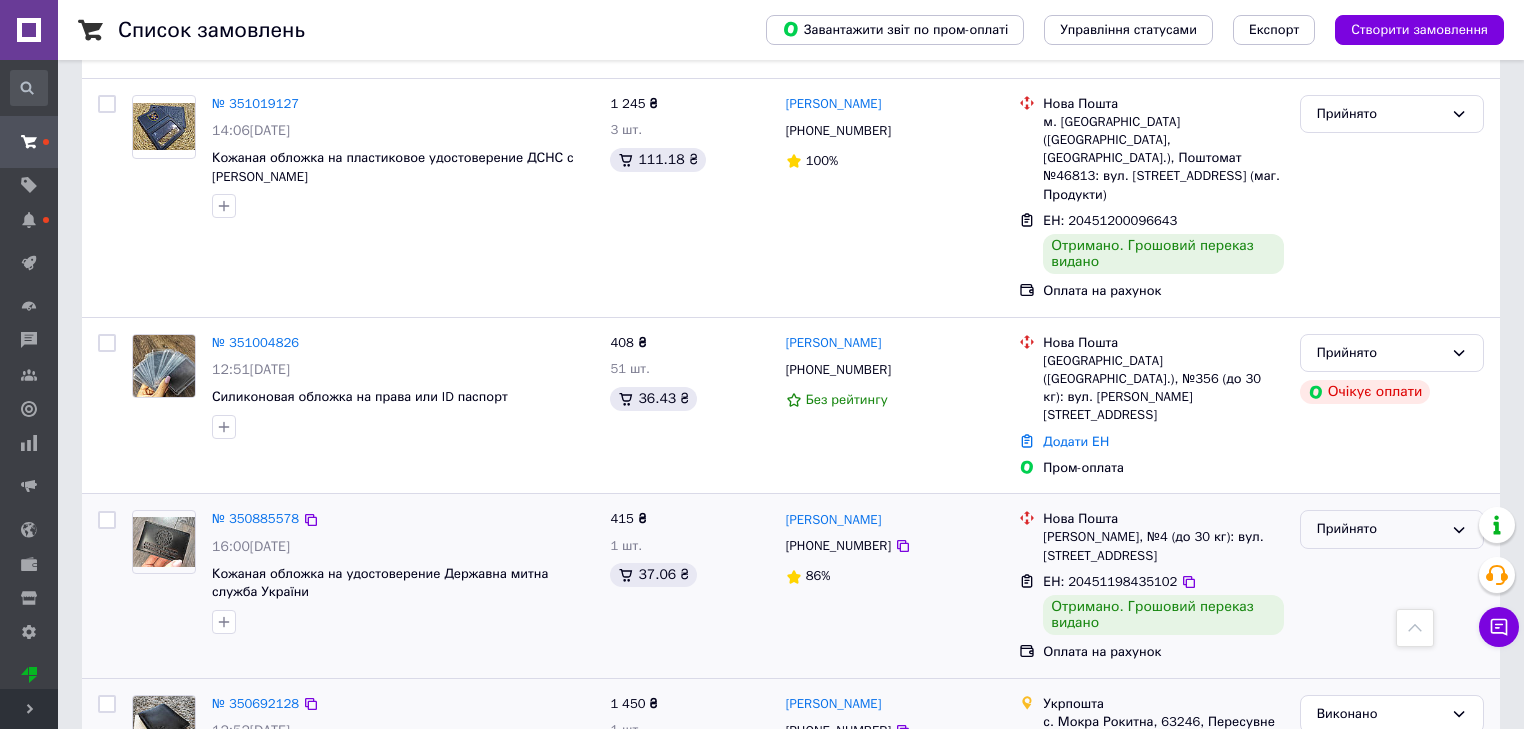 click on "Прийнято" at bounding box center (1380, 529) 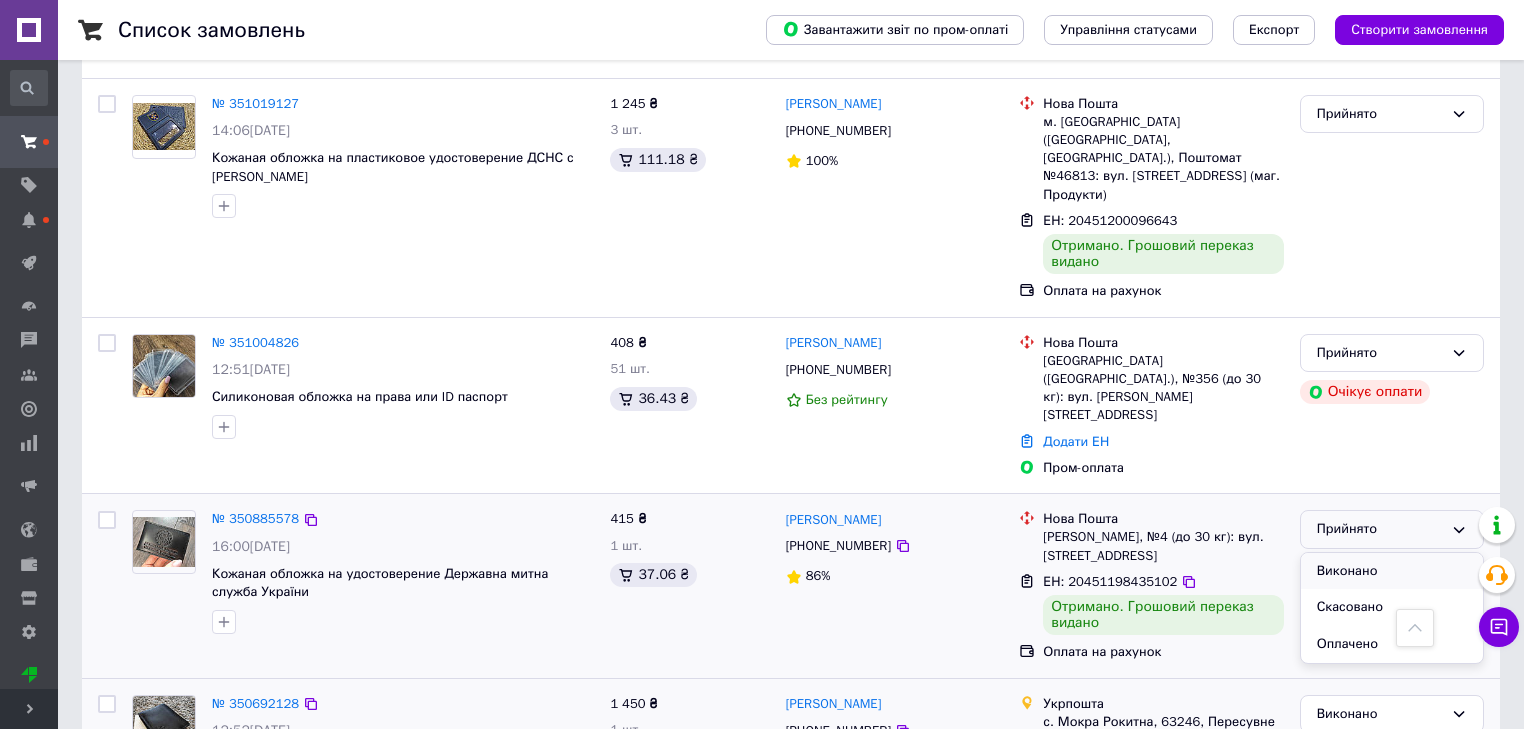 click on "Виконано" at bounding box center (1392, 571) 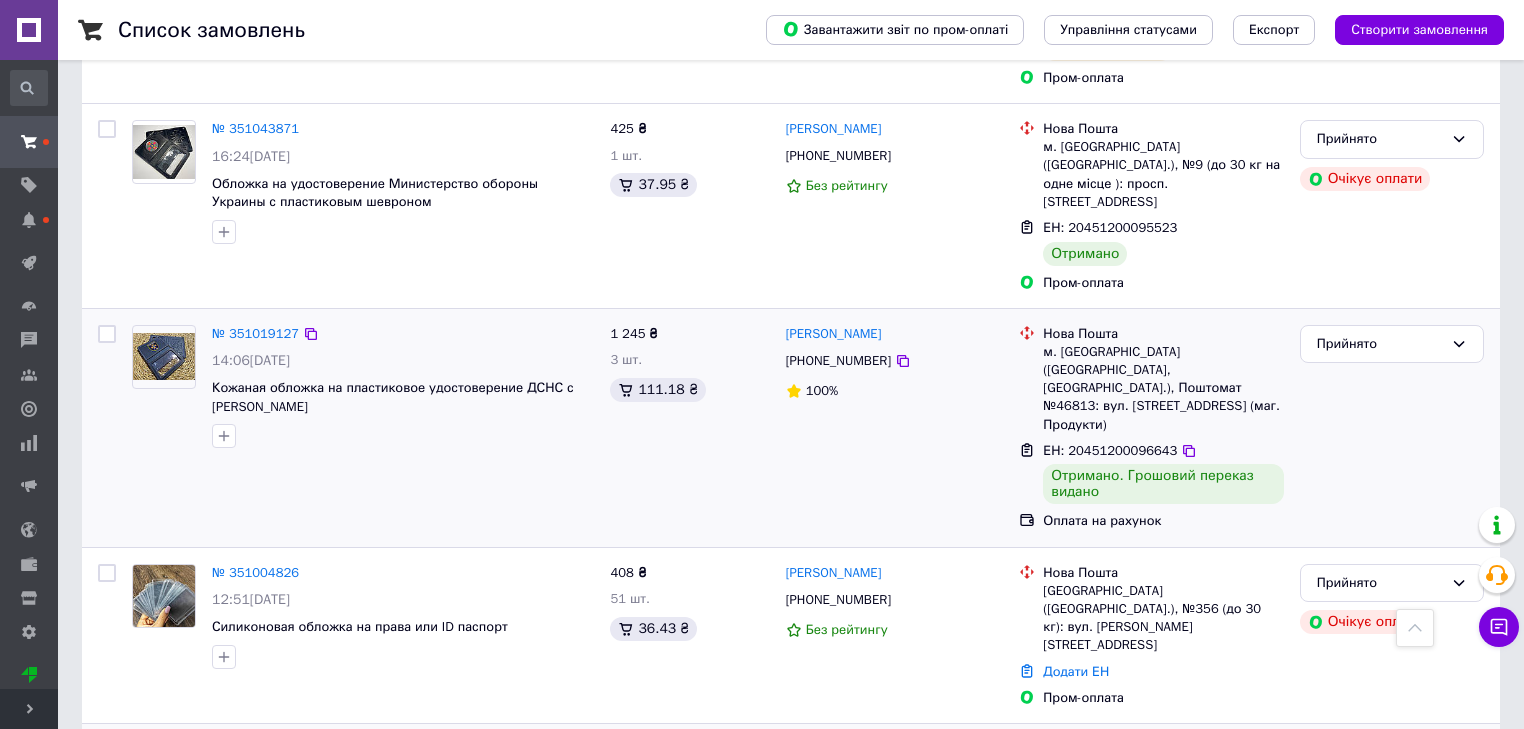 scroll, scrollTop: 1674, scrollLeft: 0, axis: vertical 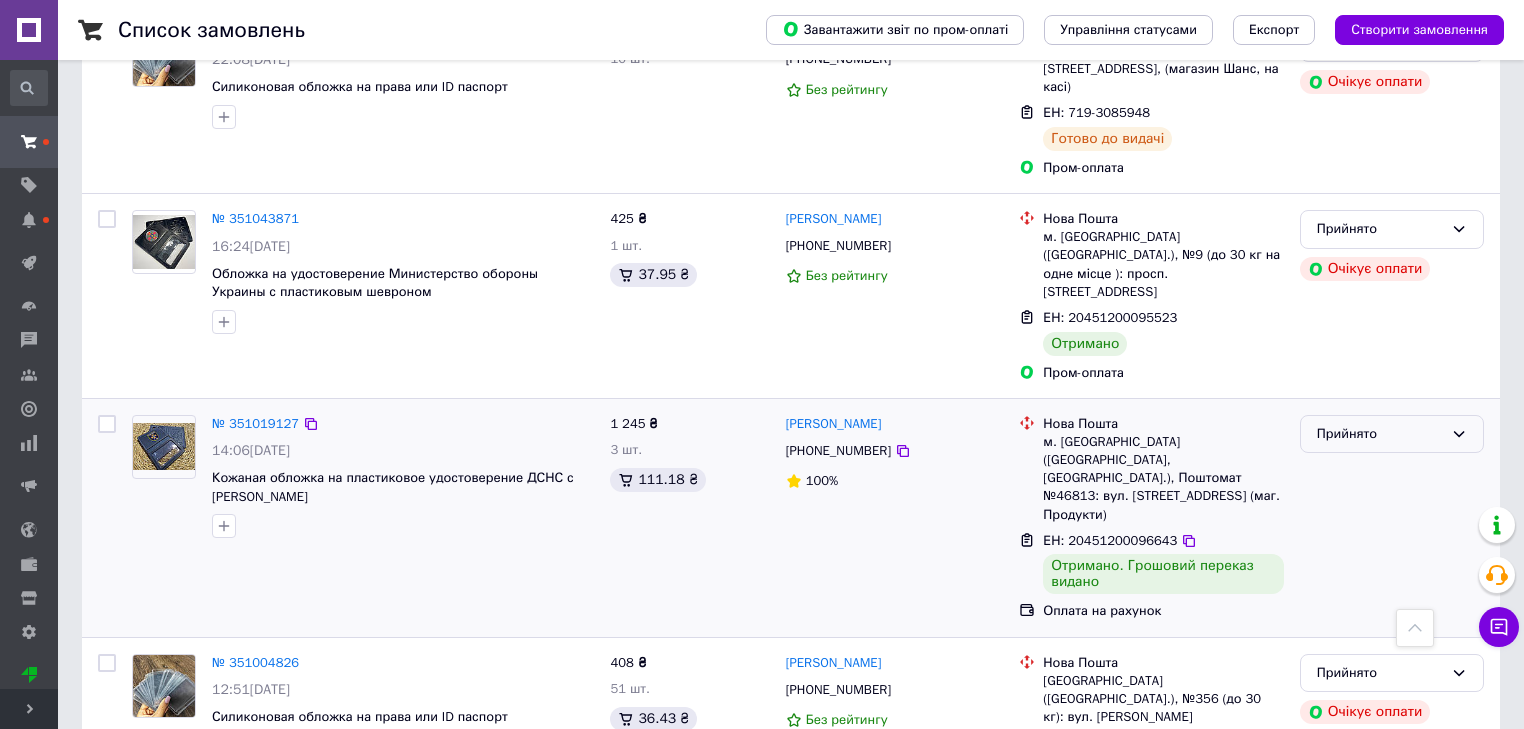 click on "Прийнято" at bounding box center (1380, 434) 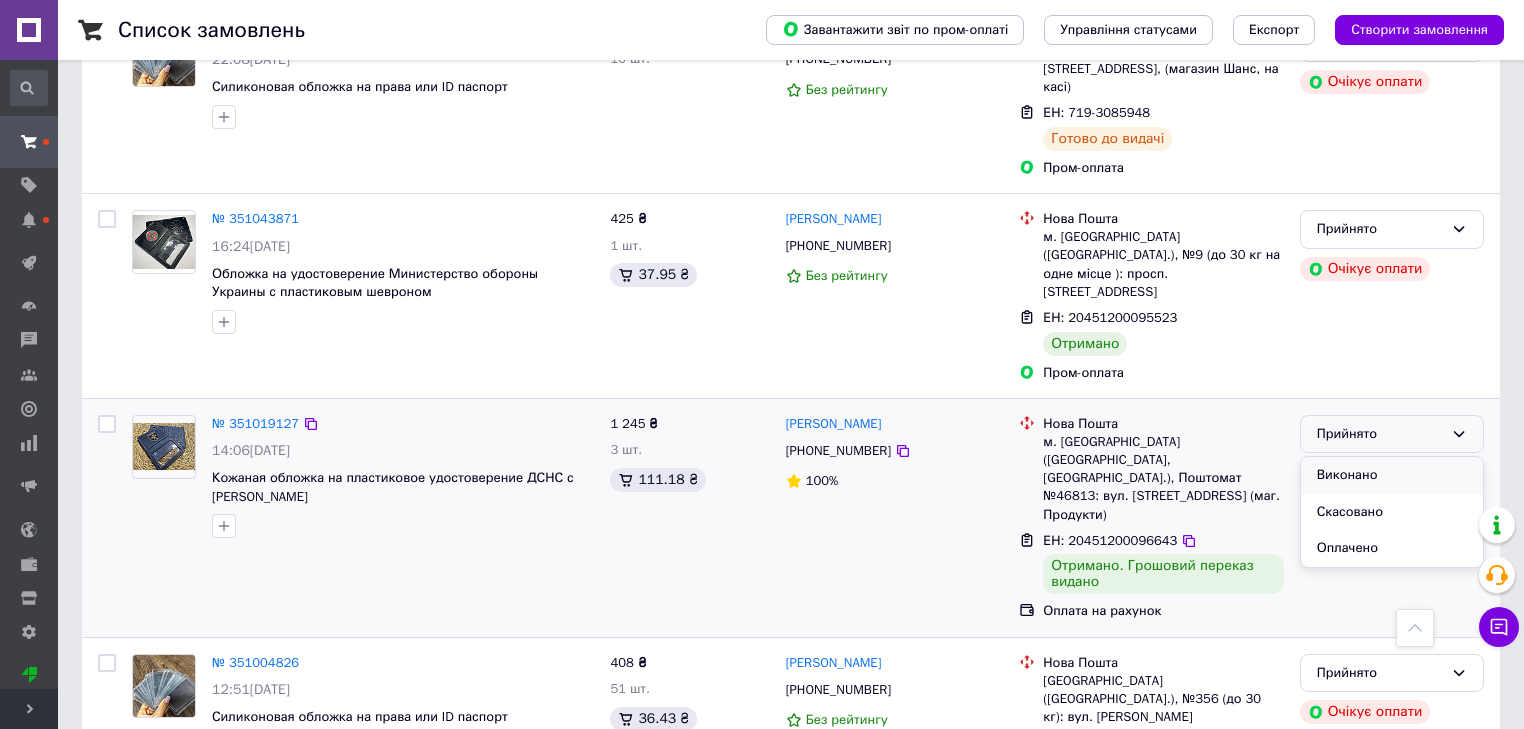 click on "Виконано" at bounding box center [1392, 475] 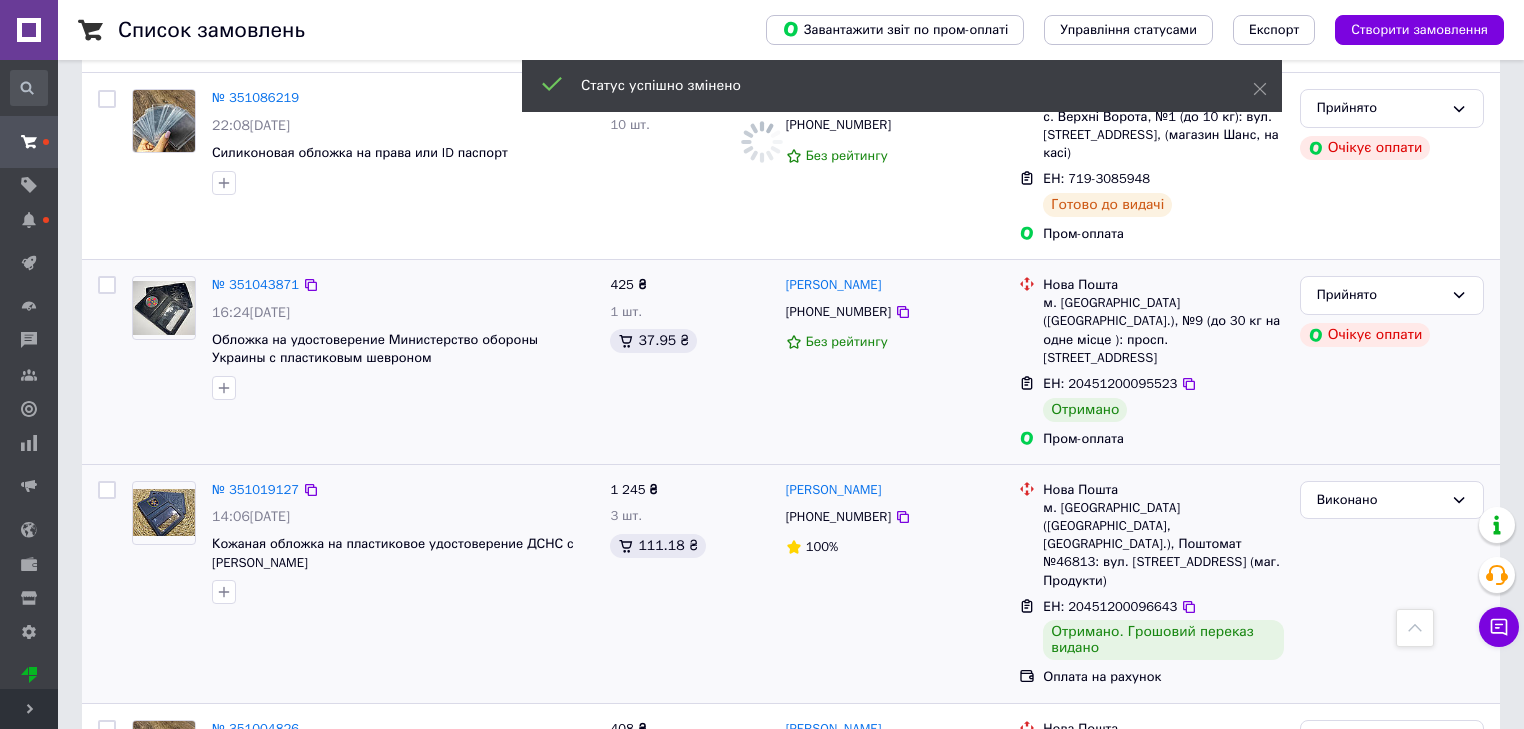 scroll, scrollTop: 1514, scrollLeft: 0, axis: vertical 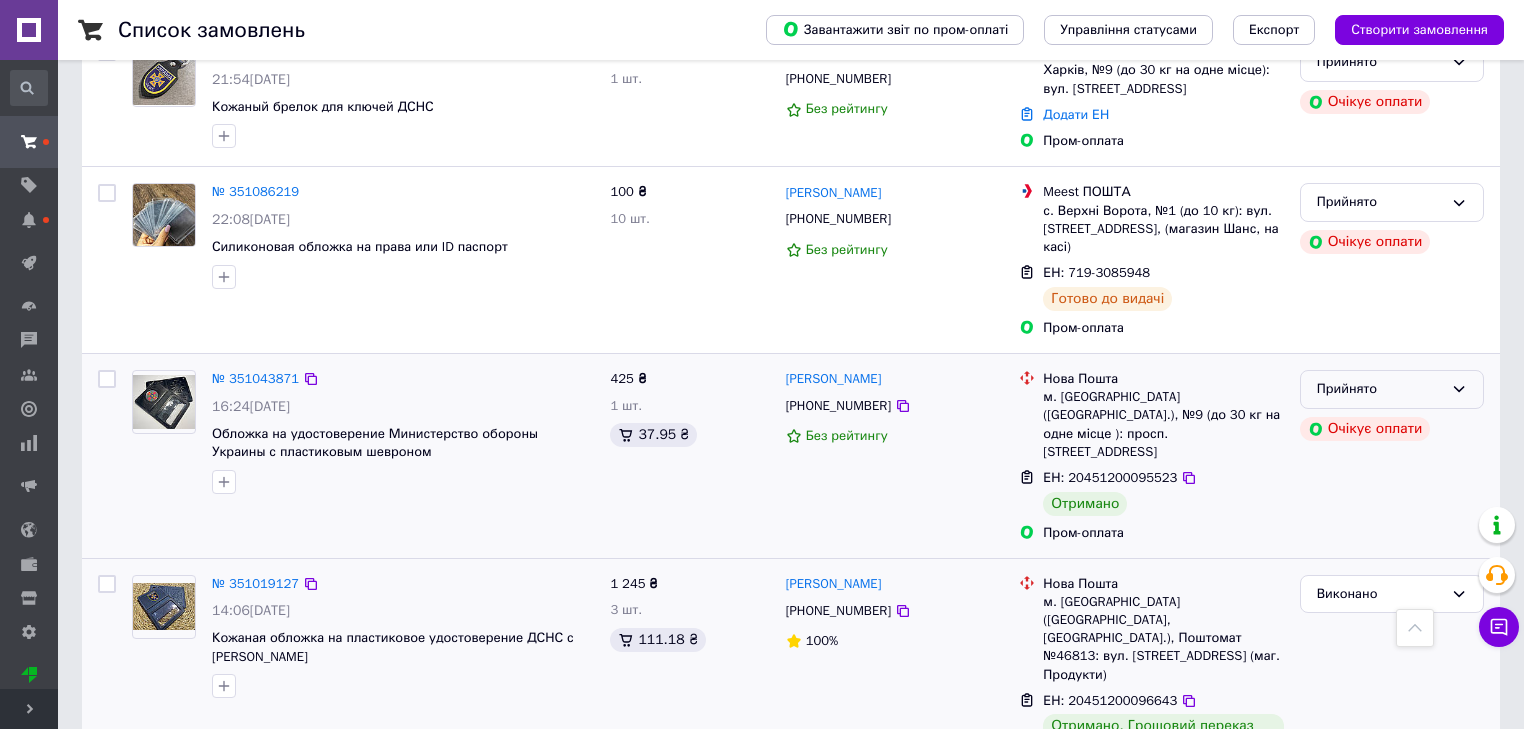 click on "Прийнято" at bounding box center (1392, 389) 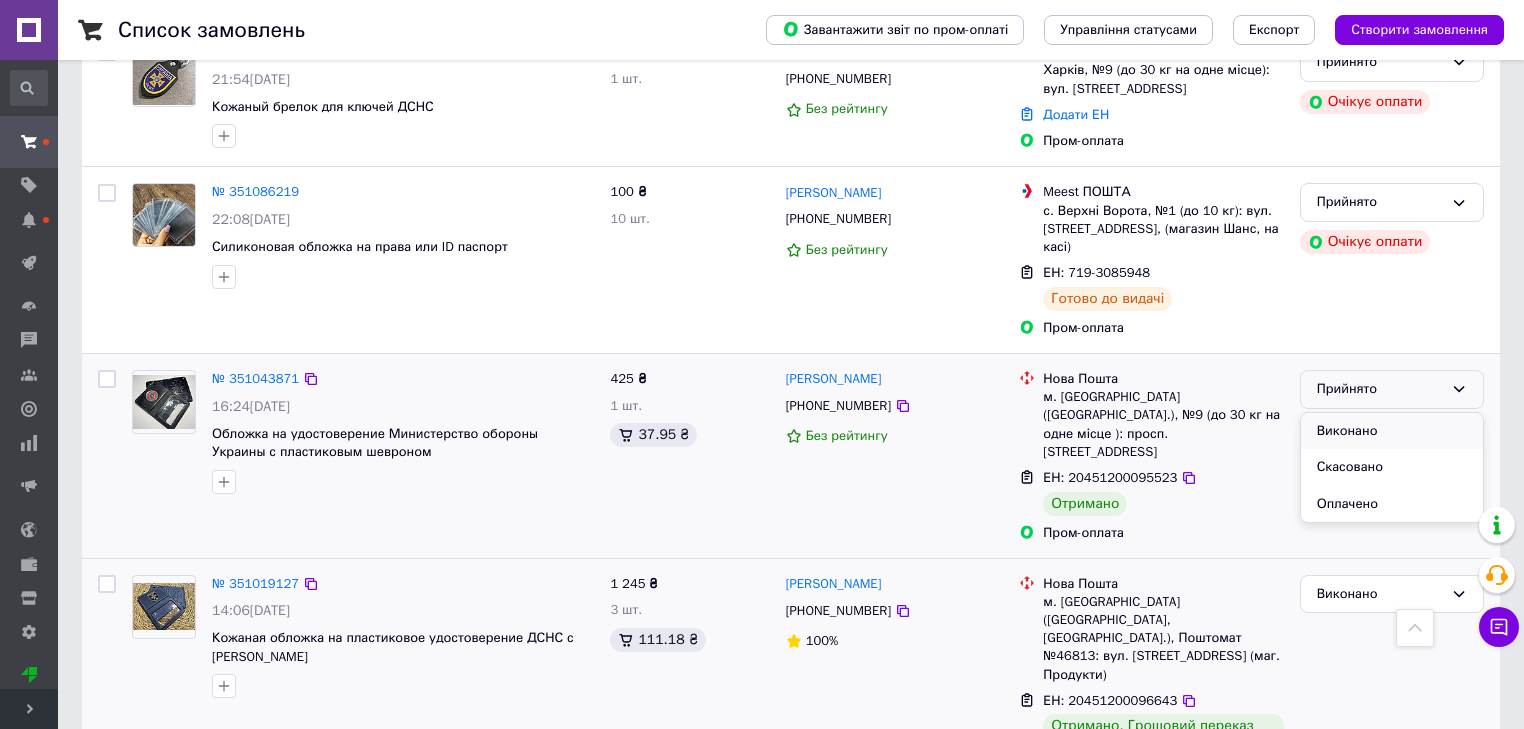 click on "Виконано" at bounding box center [1392, 431] 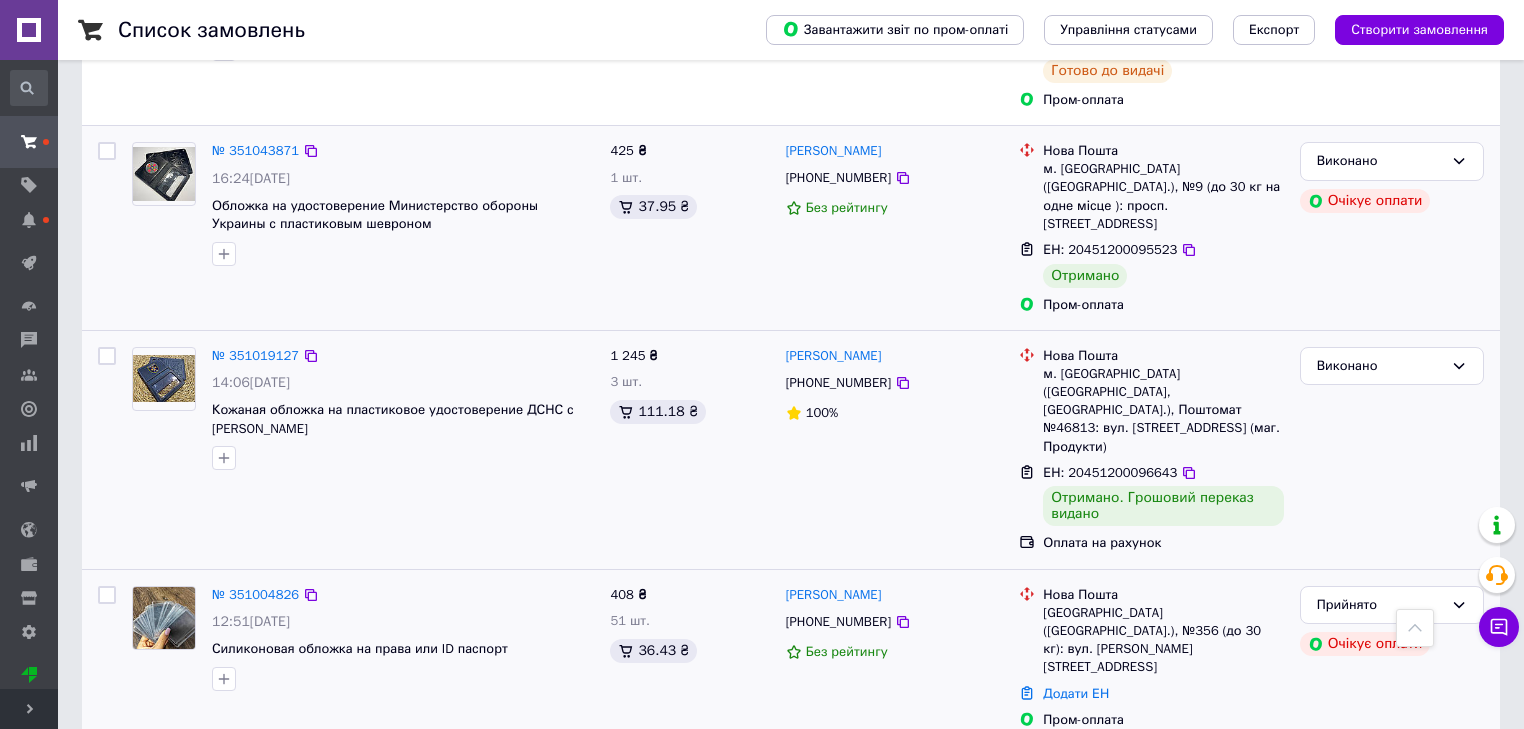 scroll, scrollTop: 1760, scrollLeft: 0, axis: vertical 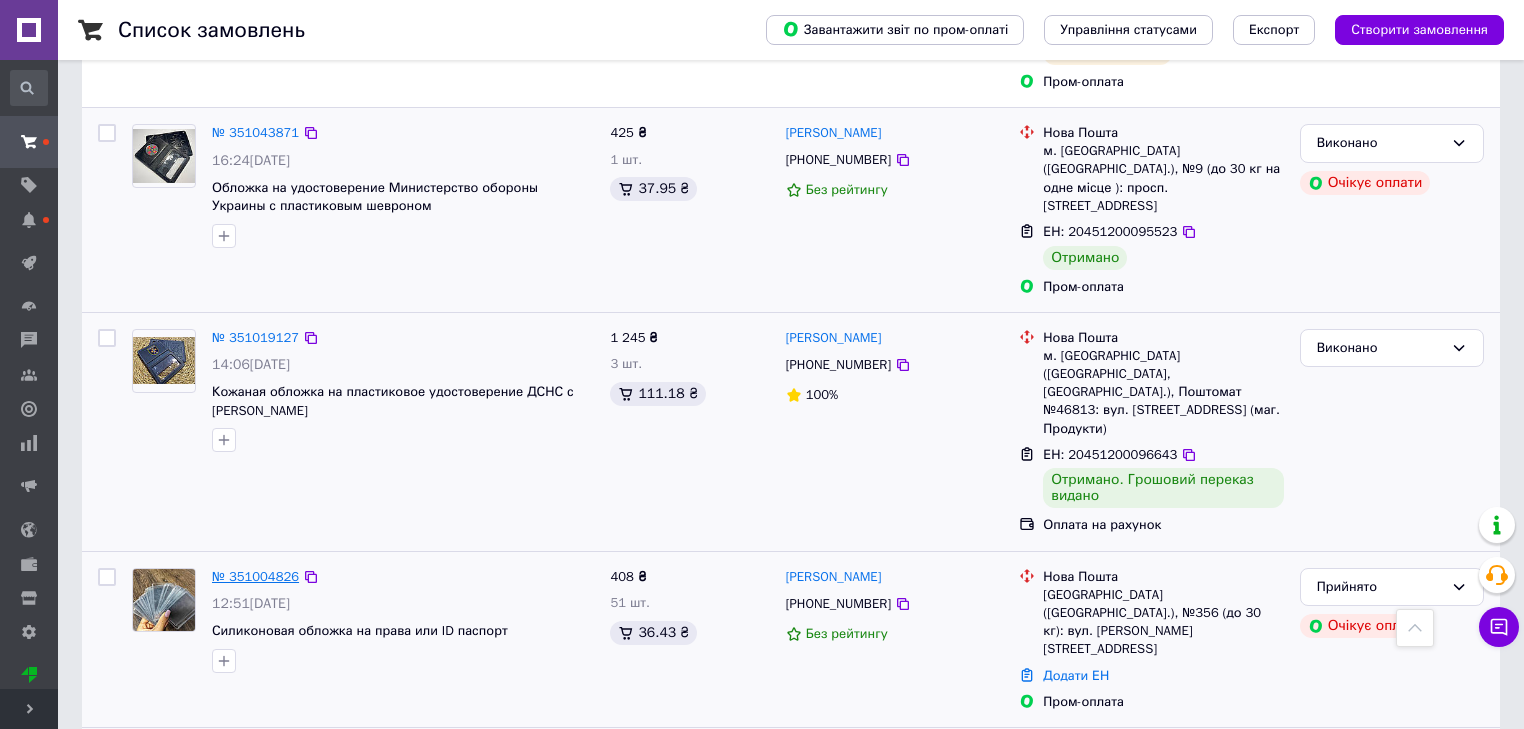 click on "№ 351004826" at bounding box center [255, 576] 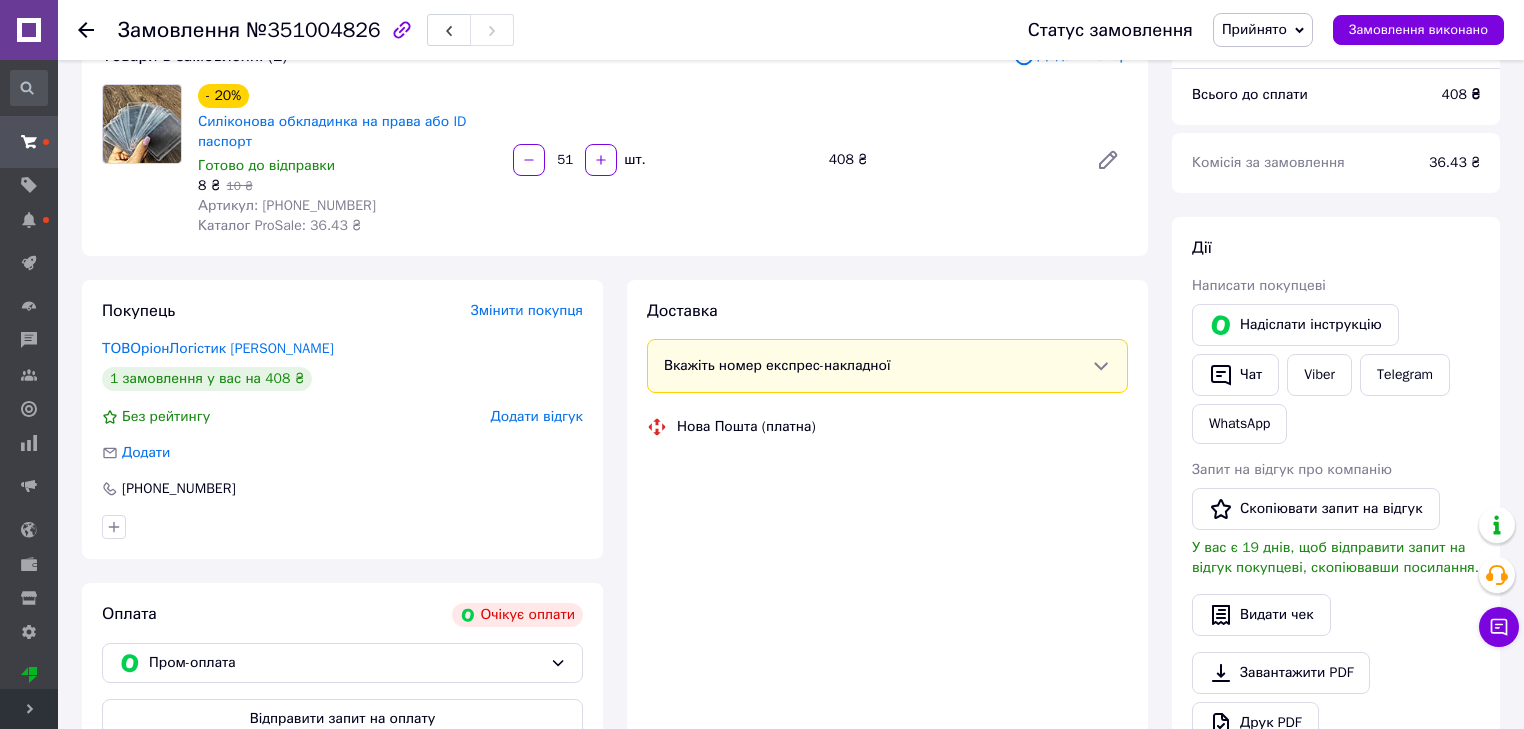 scroll, scrollTop: 0, scrollLeft: 0, axis: both 